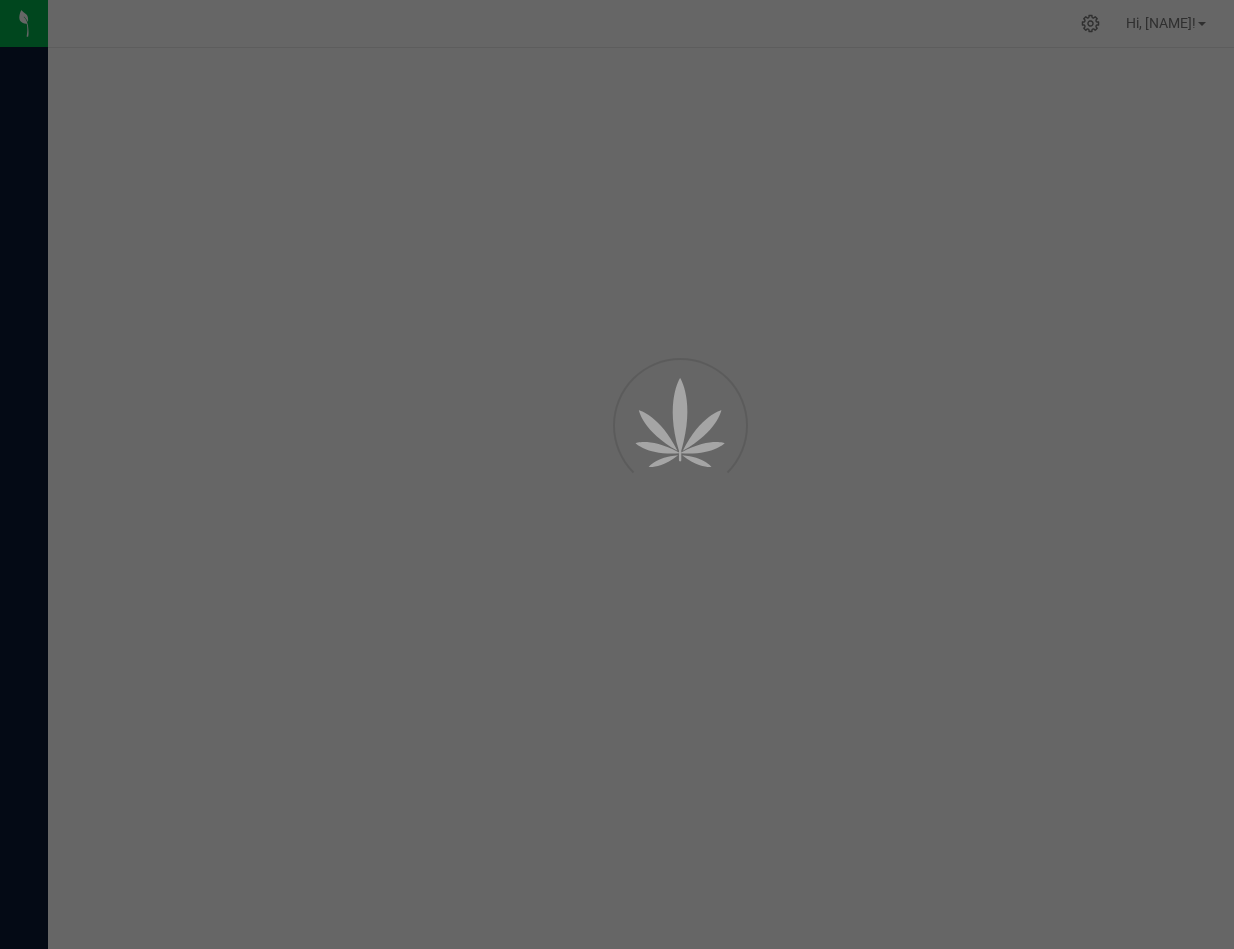 scroll, scrollTop: 0, scrollLeft: 0, axis: both 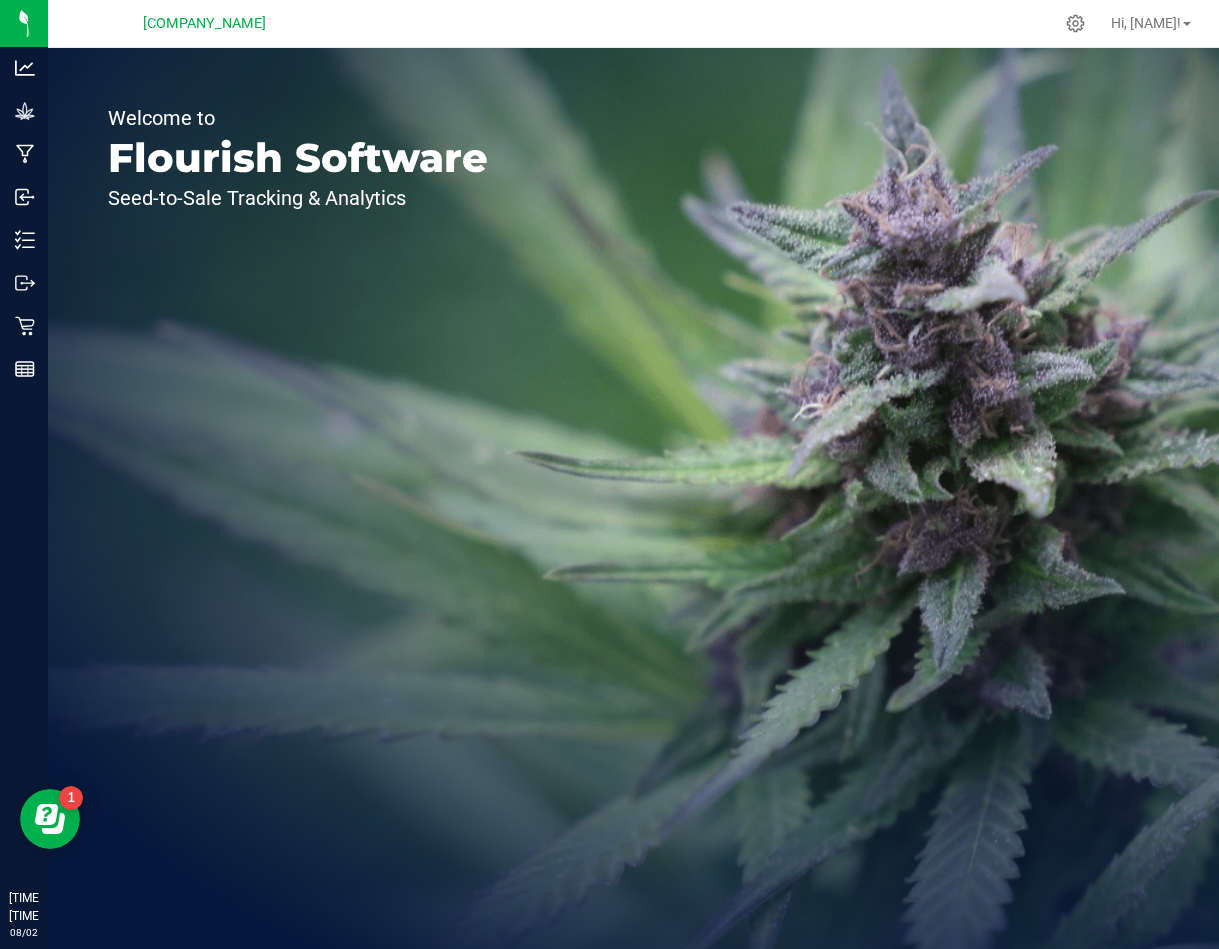 drag, startPoint x: 27, startPoint y: 234, endPoint x: 576, endPoint y: 202, distance: 549.9318 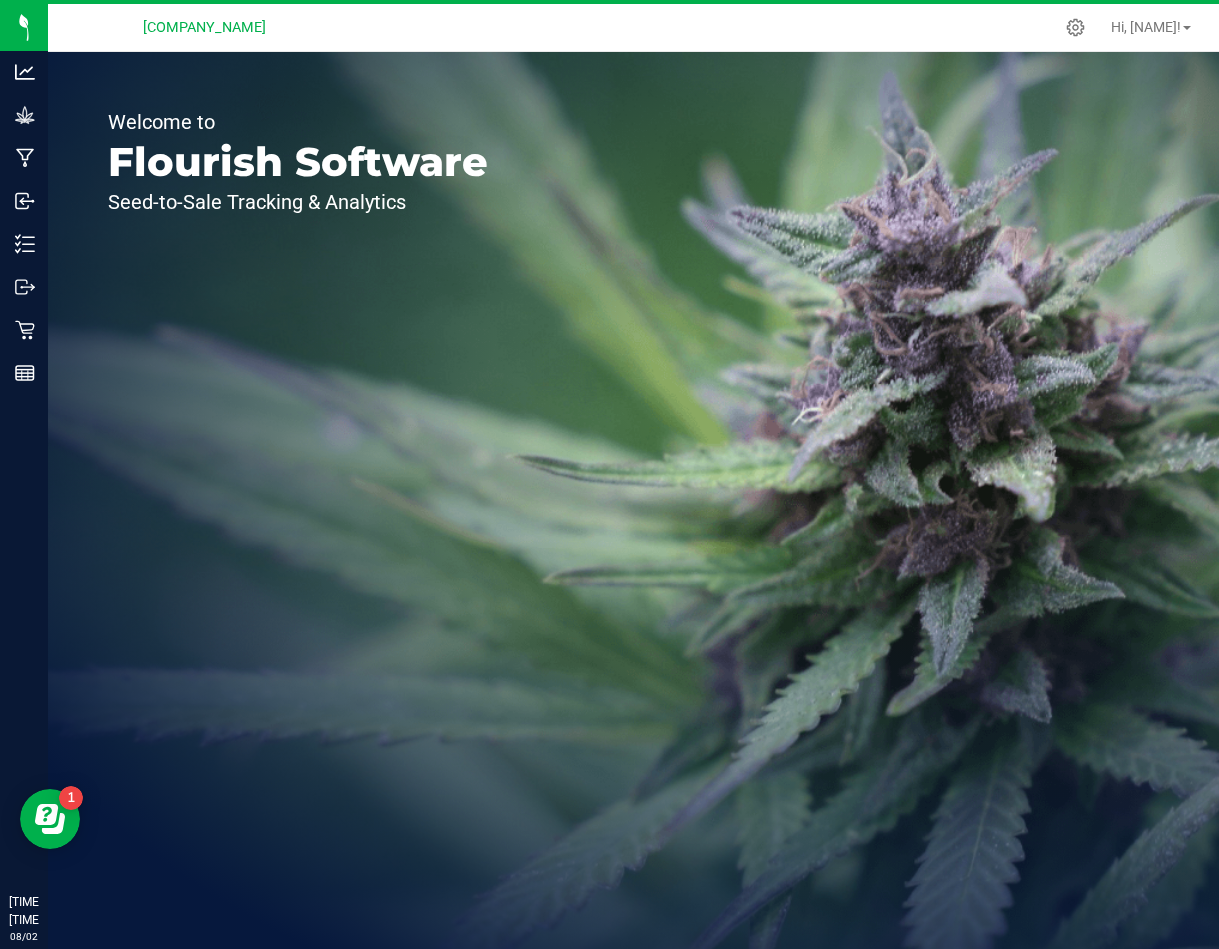 click on "Analytics Grow Manufacturing Inbound Inventory Outbound Retail Reports [TIME] [TIMEZONE] [DATE]  [DATE]" at bounding box center (24, 478) 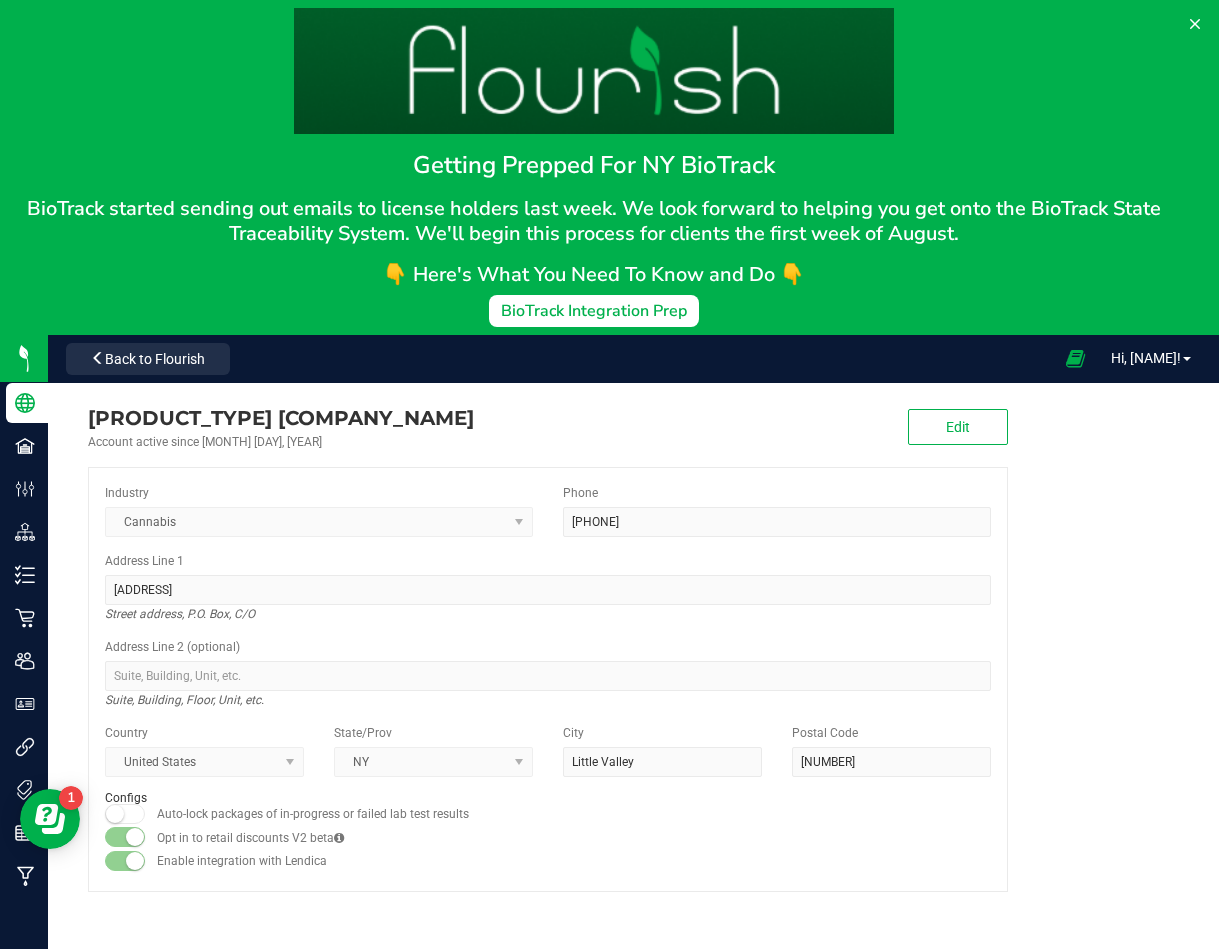 scroll, scrollTop: 335, scrollLeft: 0, axis: vertical 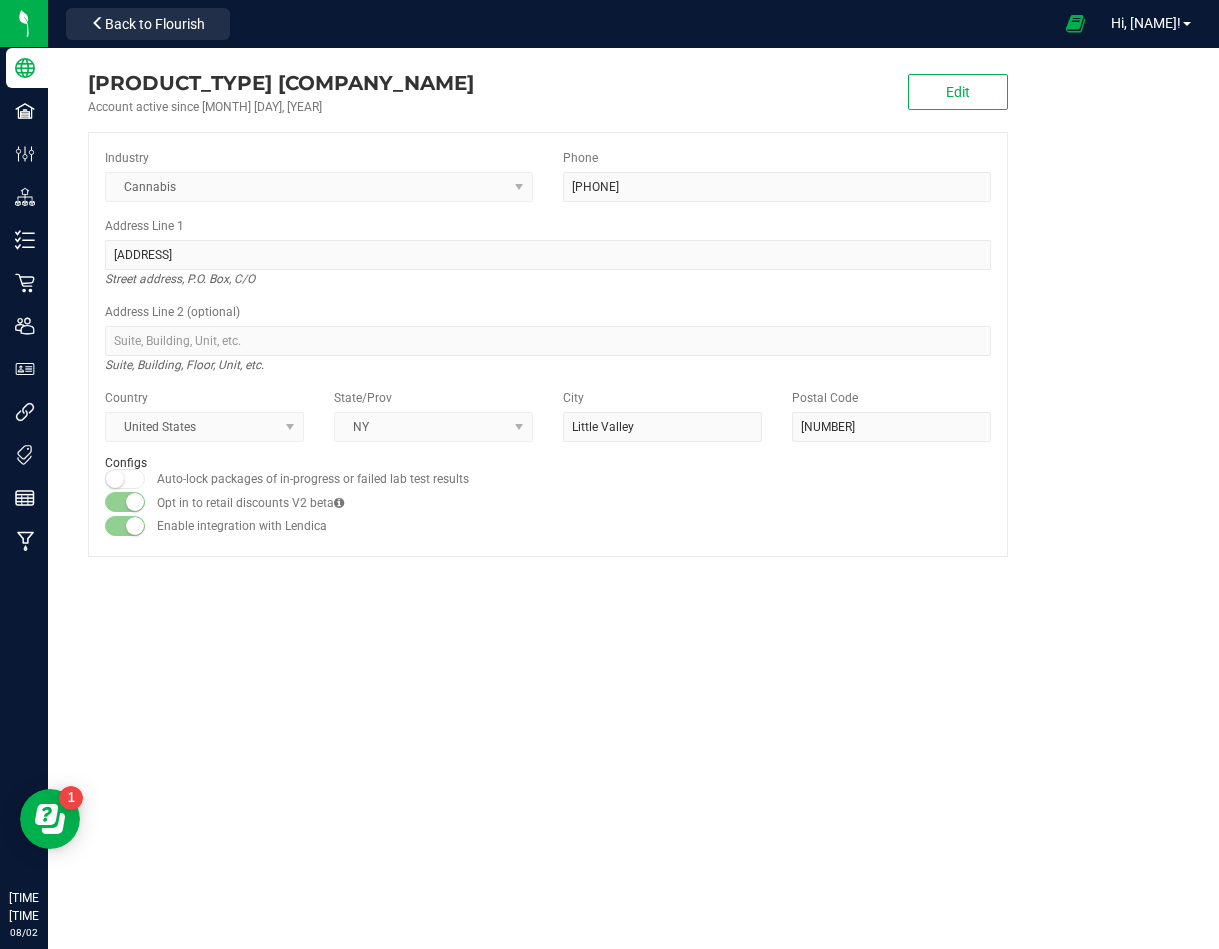 click on "Company Facilities                                                 Configuration Distribution Inventory Retail Users User Roles Integrations Tags Reports Manufacturing [TIME] [TIMEZONE] [DATE]  [DATE]" at bounding box center (24, 474) 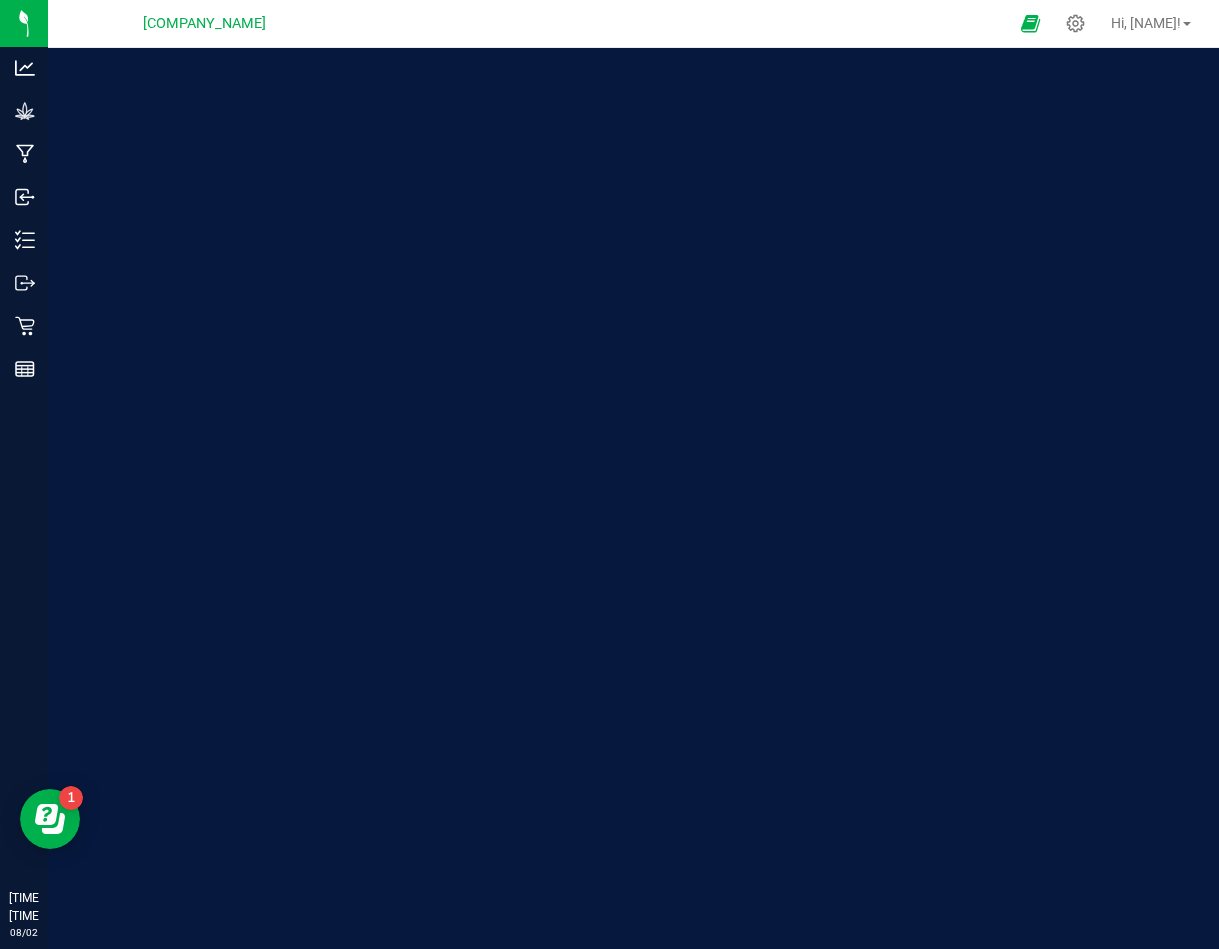 scroll, scrollTop: 0, scrollLeft: 0, axis: both 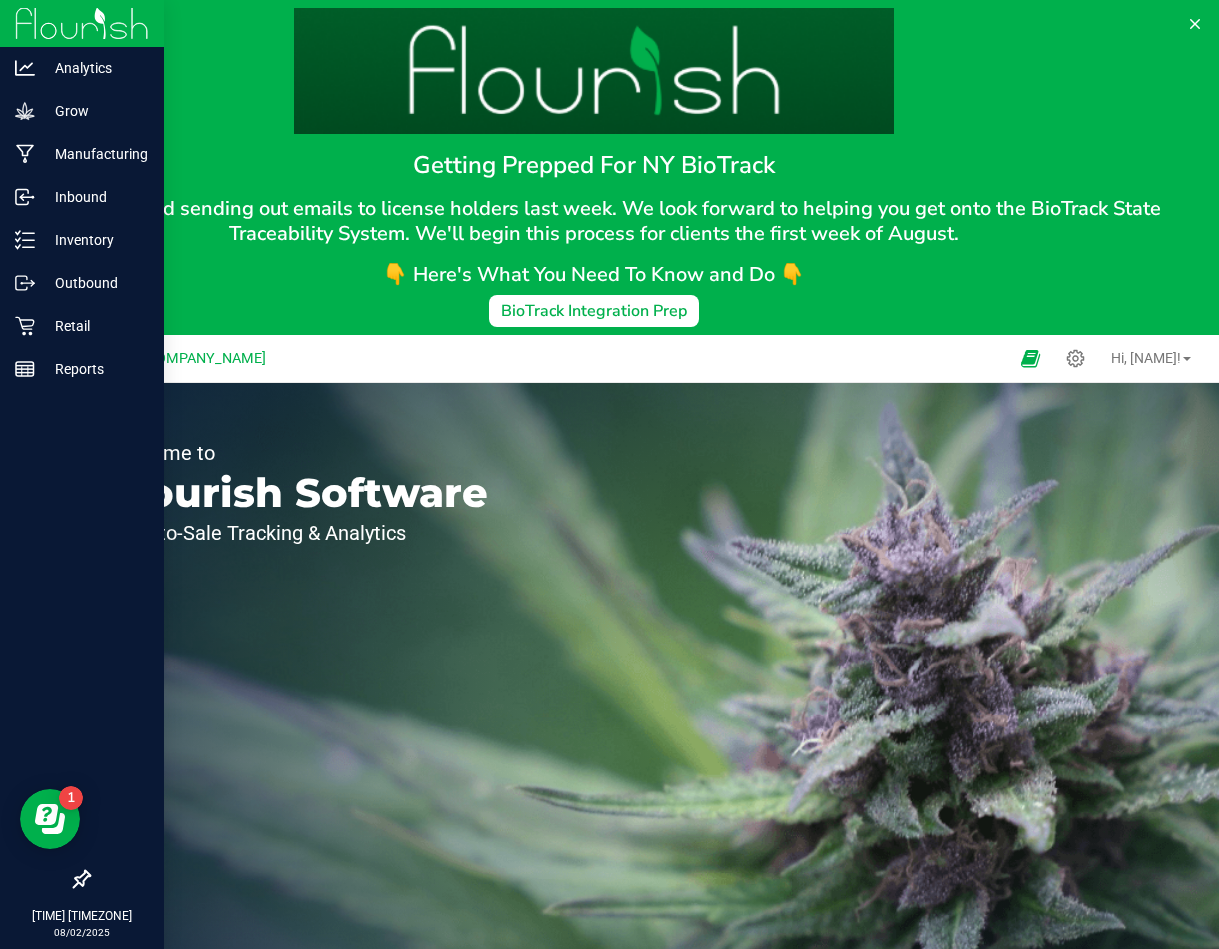 drag, startPoint x: 192, startPoint y: 277, endPoint x: 30, endPoint y: 569, distance: 333.92813 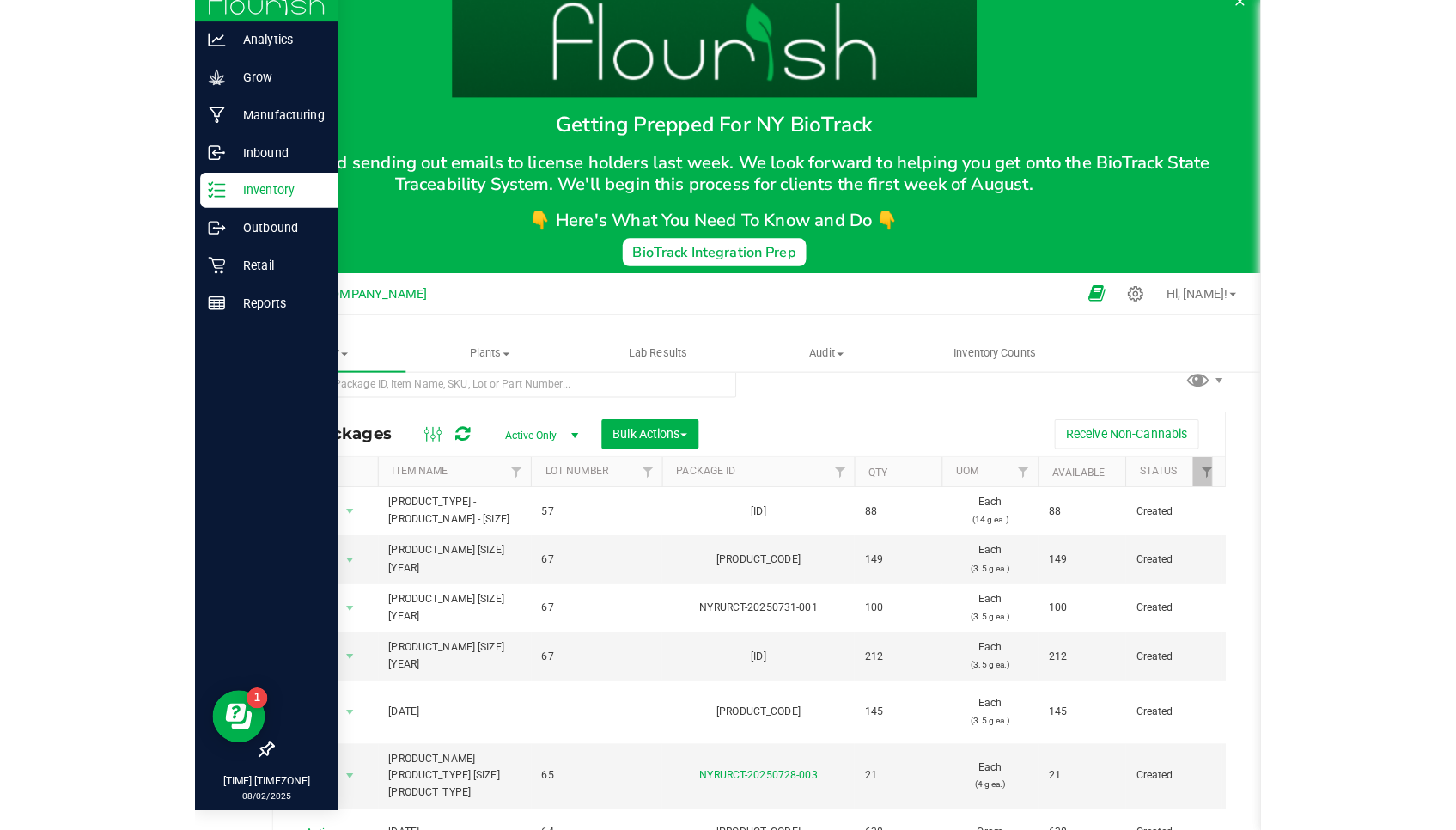 scroll, scrollTop: 68, scrollLeft: 0, axis: vertical 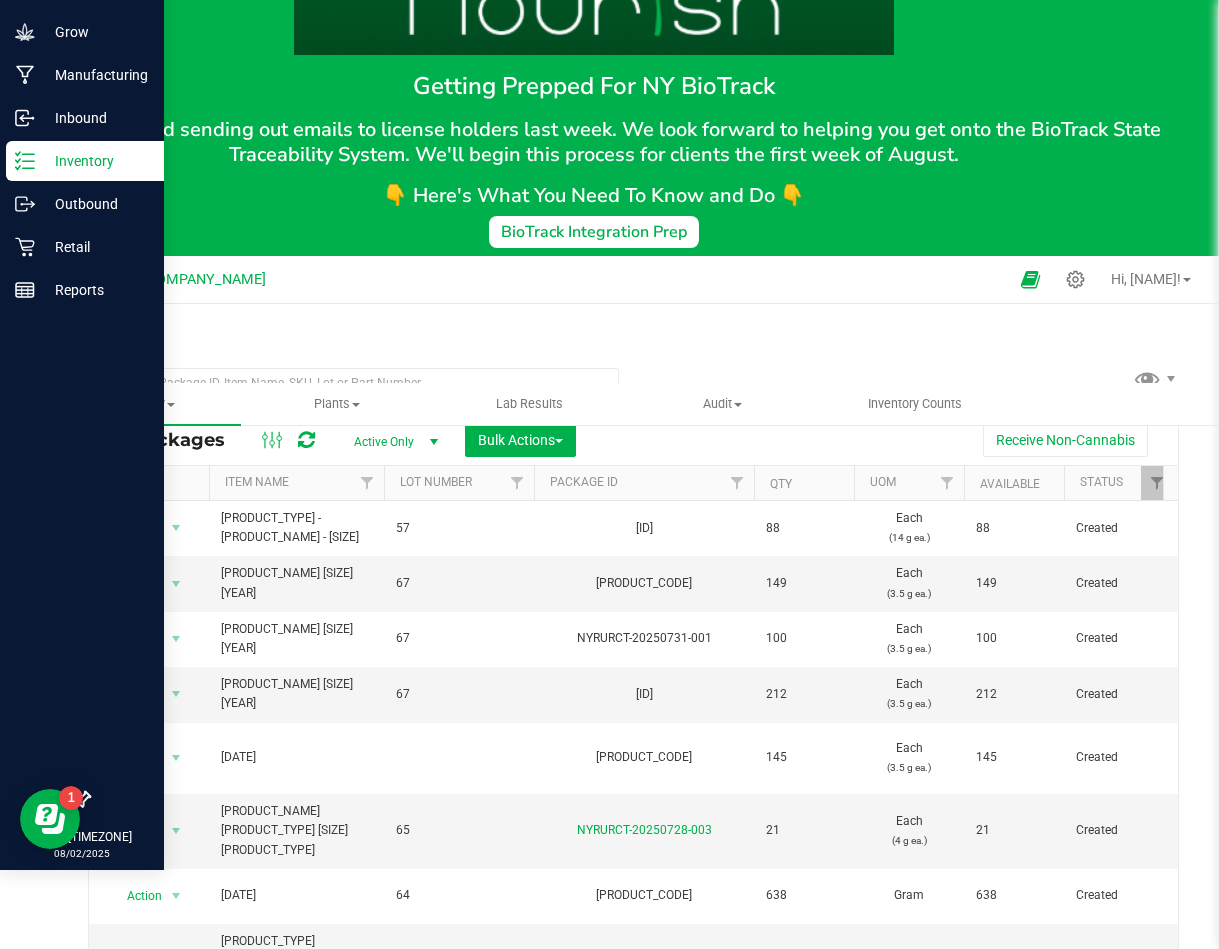 click at bounding box center (683, 279) 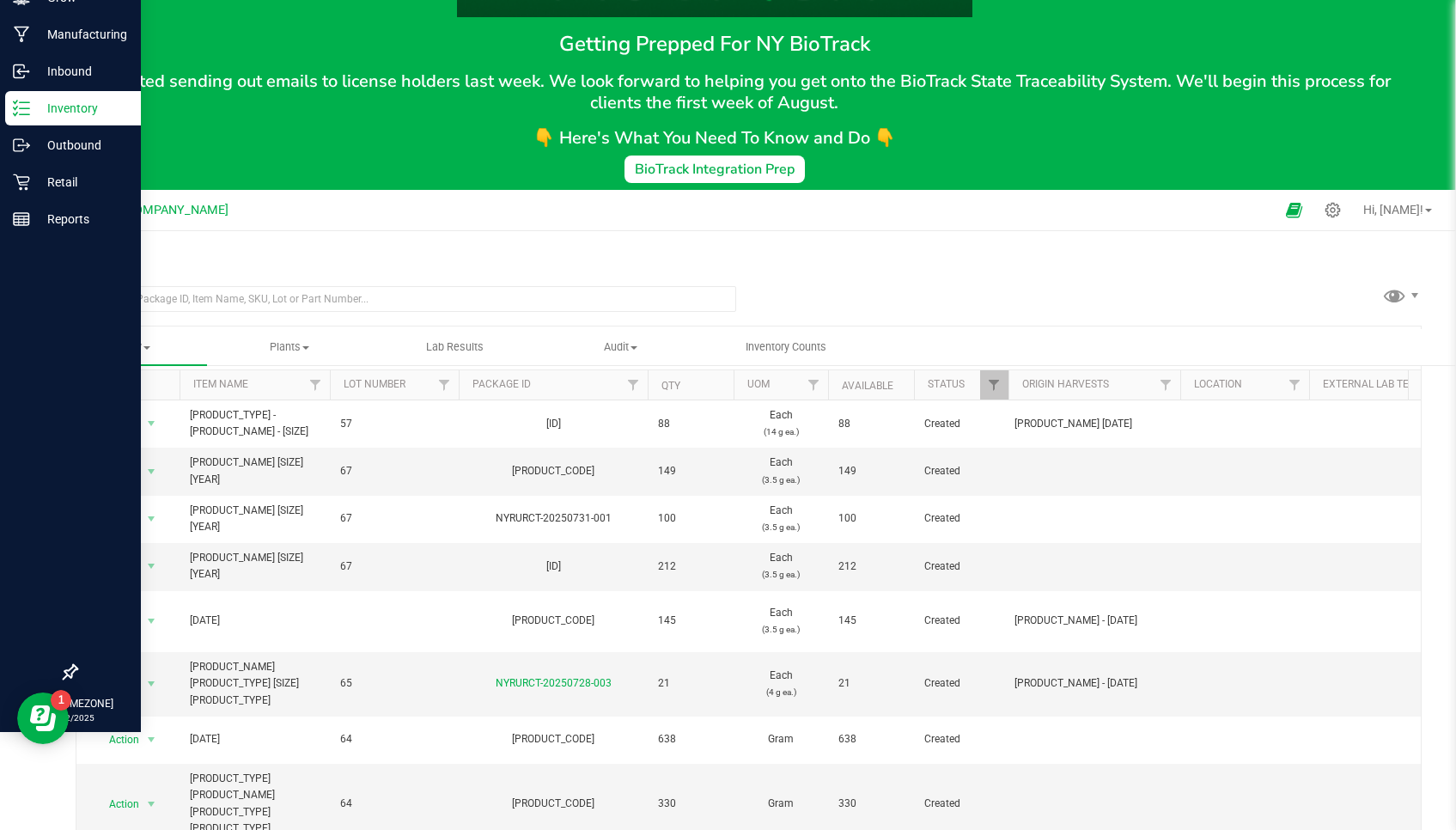 scroll, scrollTop: 140, scrollLeft: 0, axis: vertical 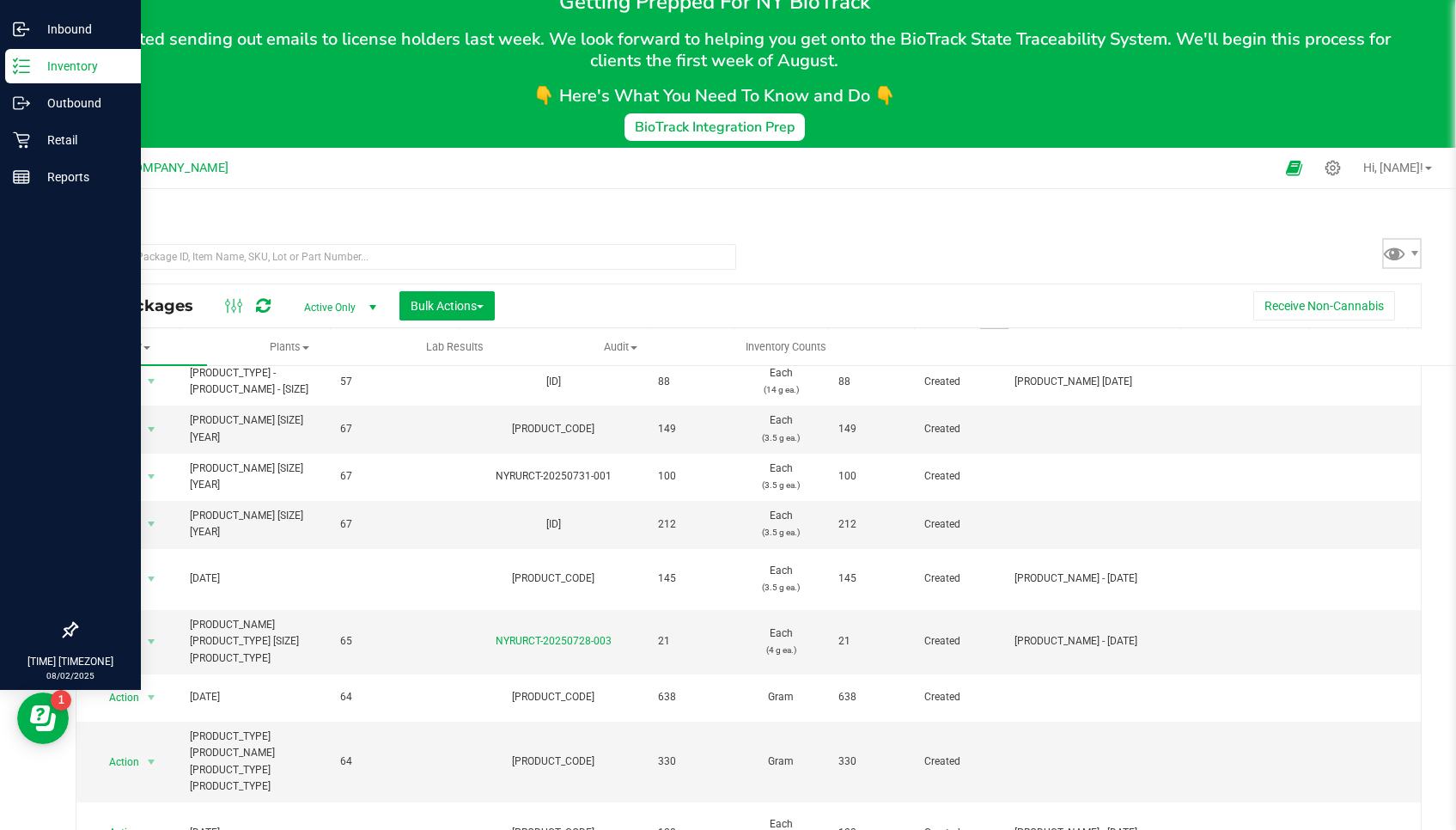 click at bounding box center (1415, 253) 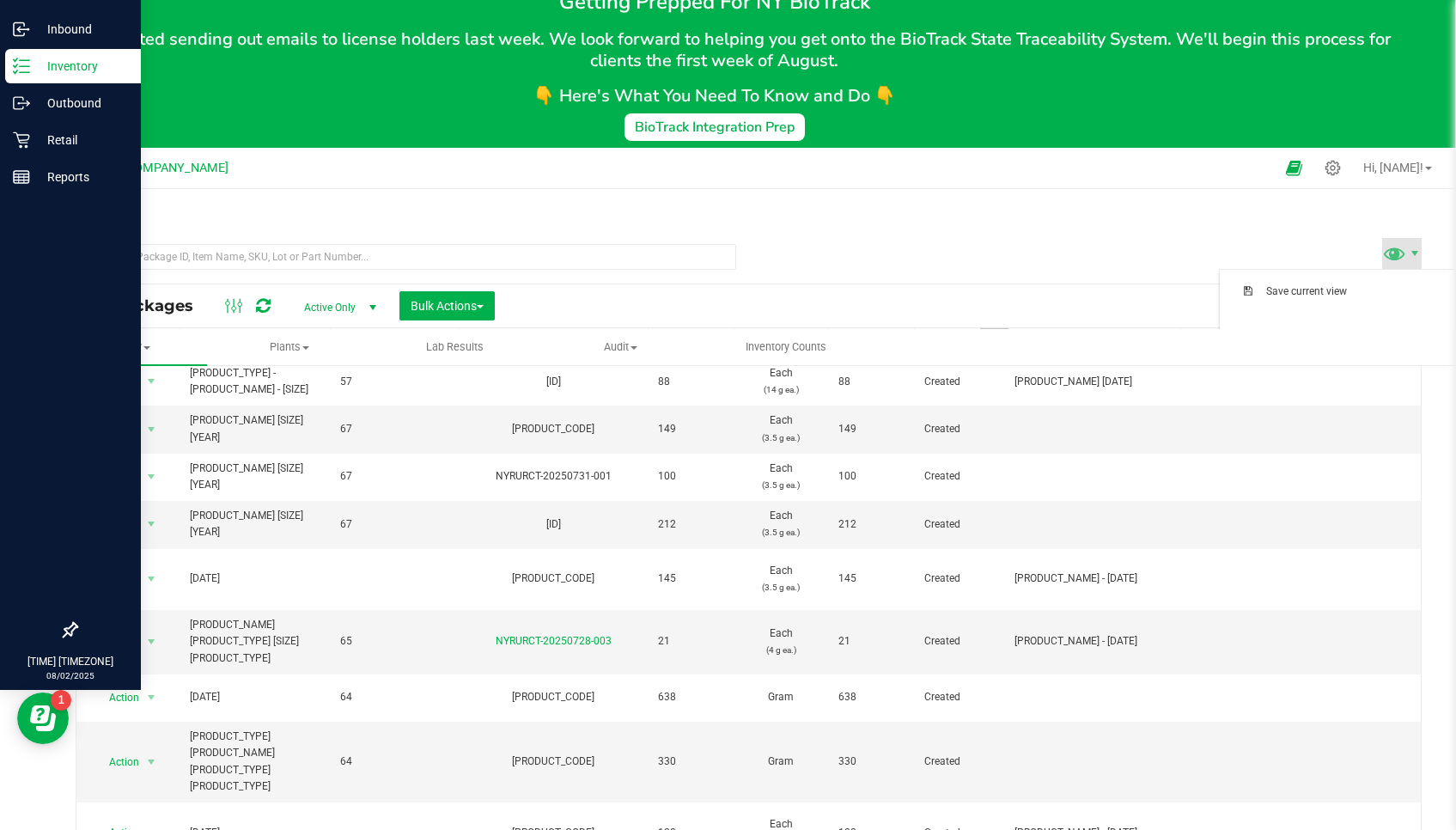 click on "All Packages
Active Only Active Only Lab Samples Locked All
Bulk Actions
Add to manufacturing run
Add to outbound order
Combine packages" at bounding box center (748, 575) 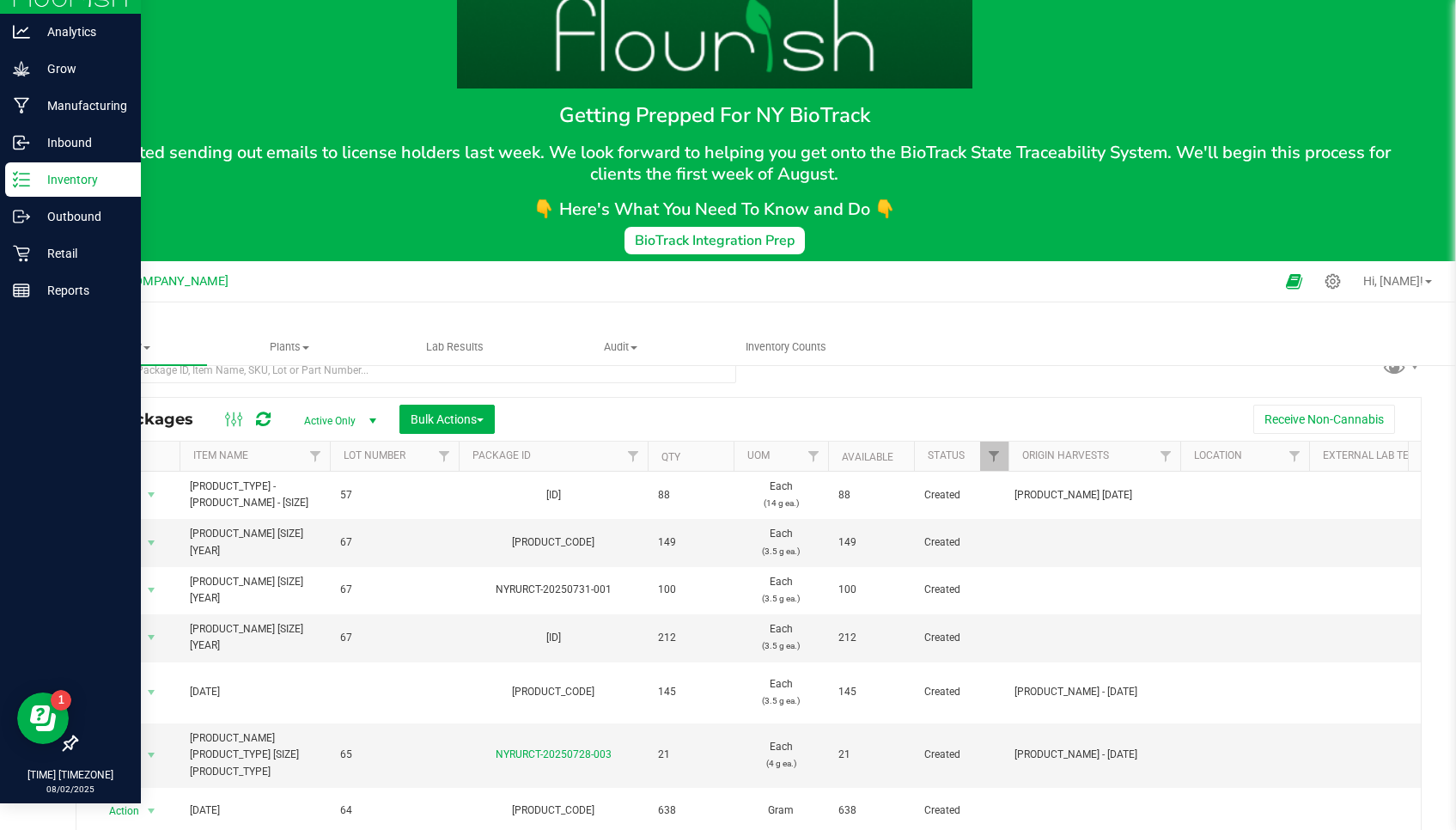 scroll, scrollTop: 0, scrollLeft: 0, axis: both 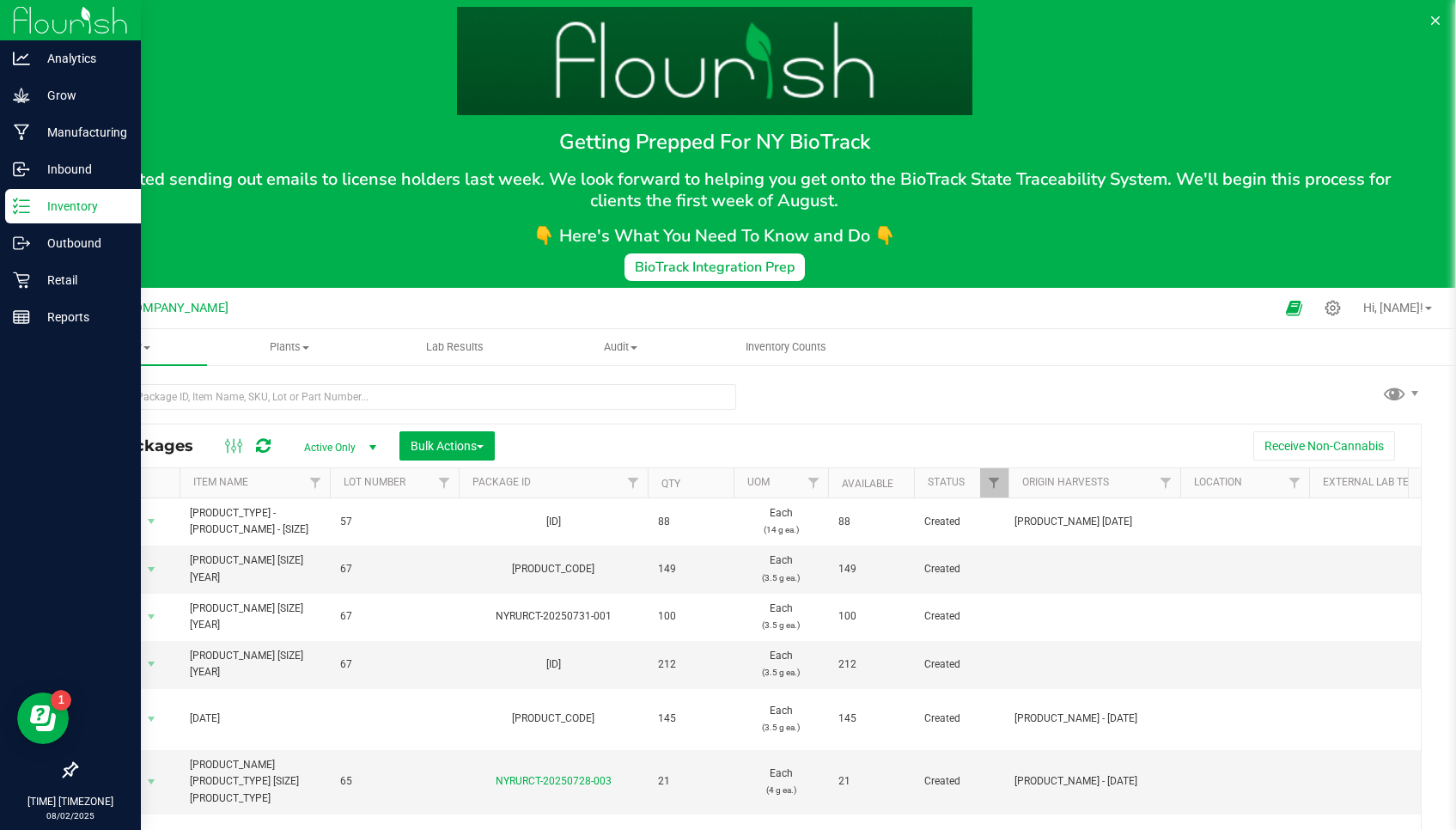 click on "Bulk Actions" at bounding box center (447, 446) 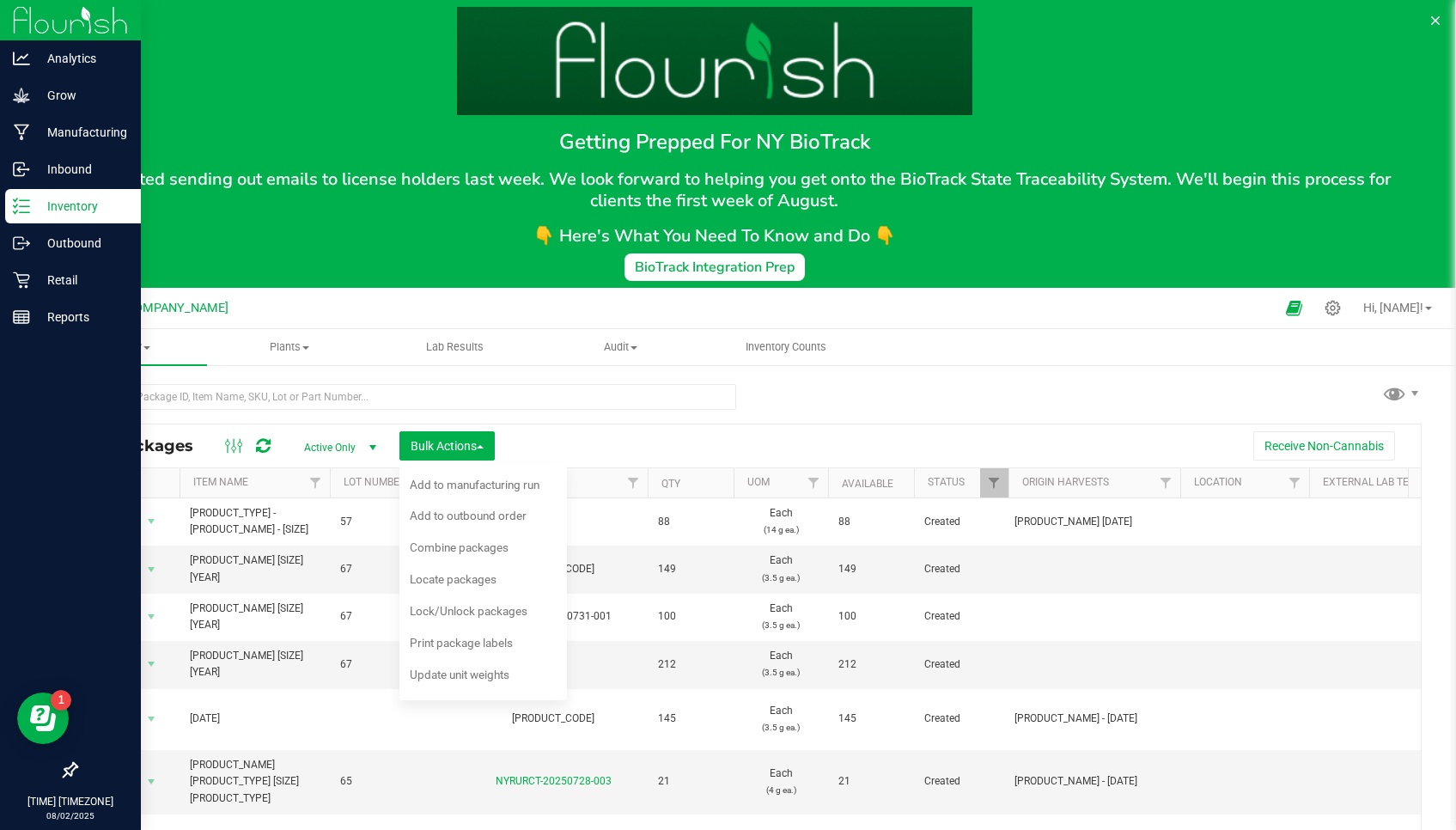 click at bounding box center (373, 448) 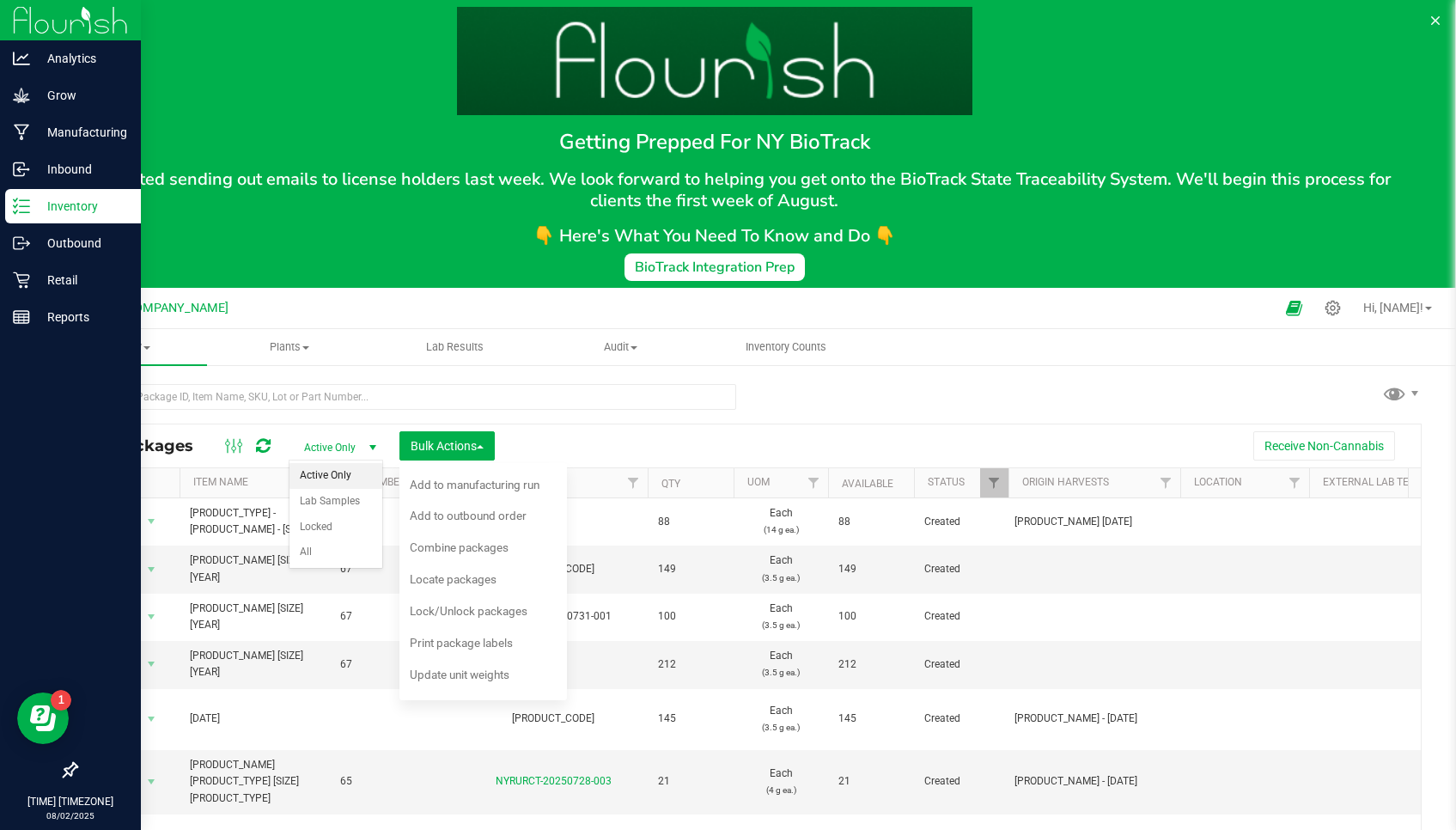 click at bounding box center [263, 446] 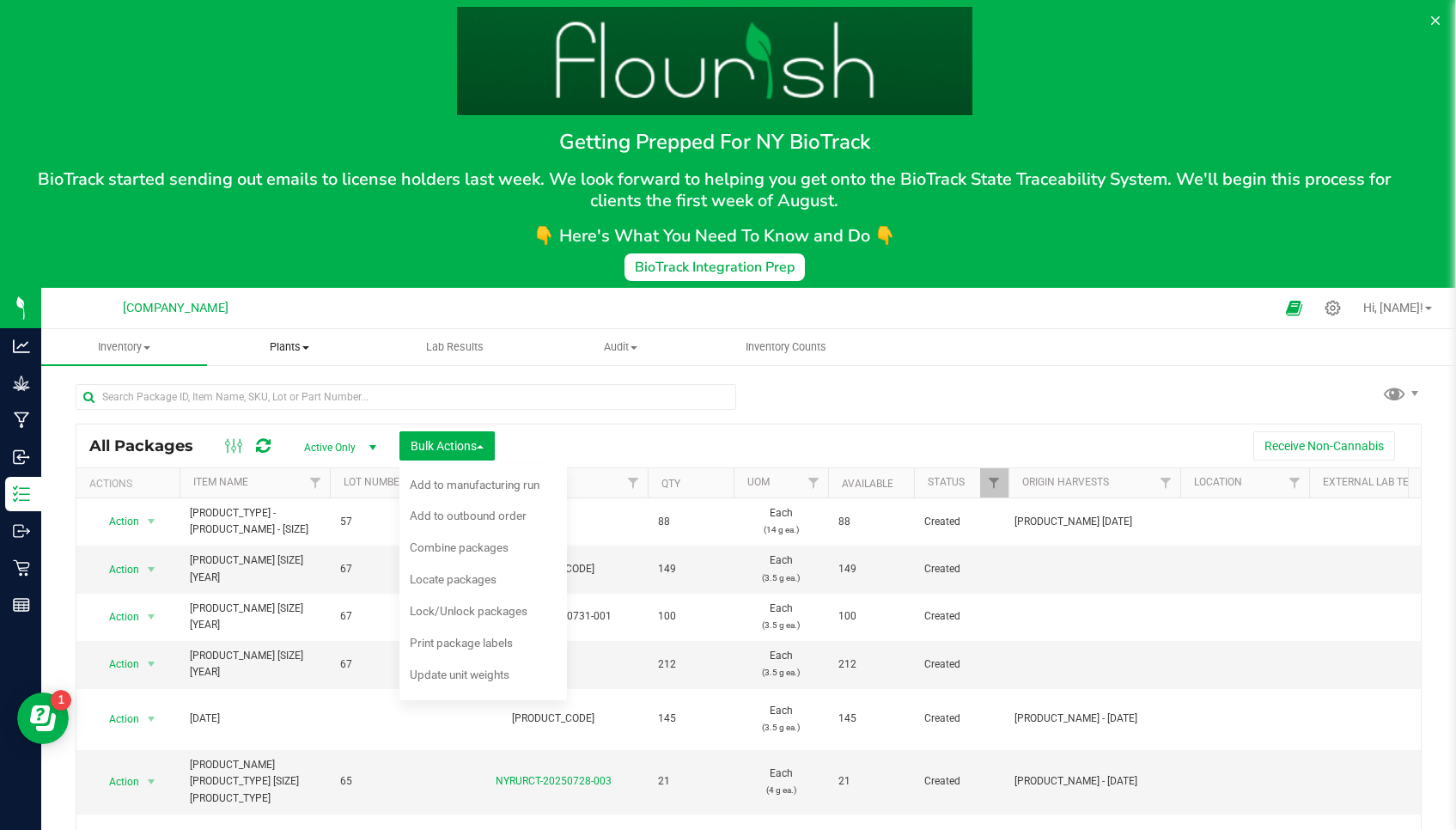 drag, startPoint x: 267, startPoint y: 442, endPoint x: 301, endPoint y: 347, distance: 100.90094 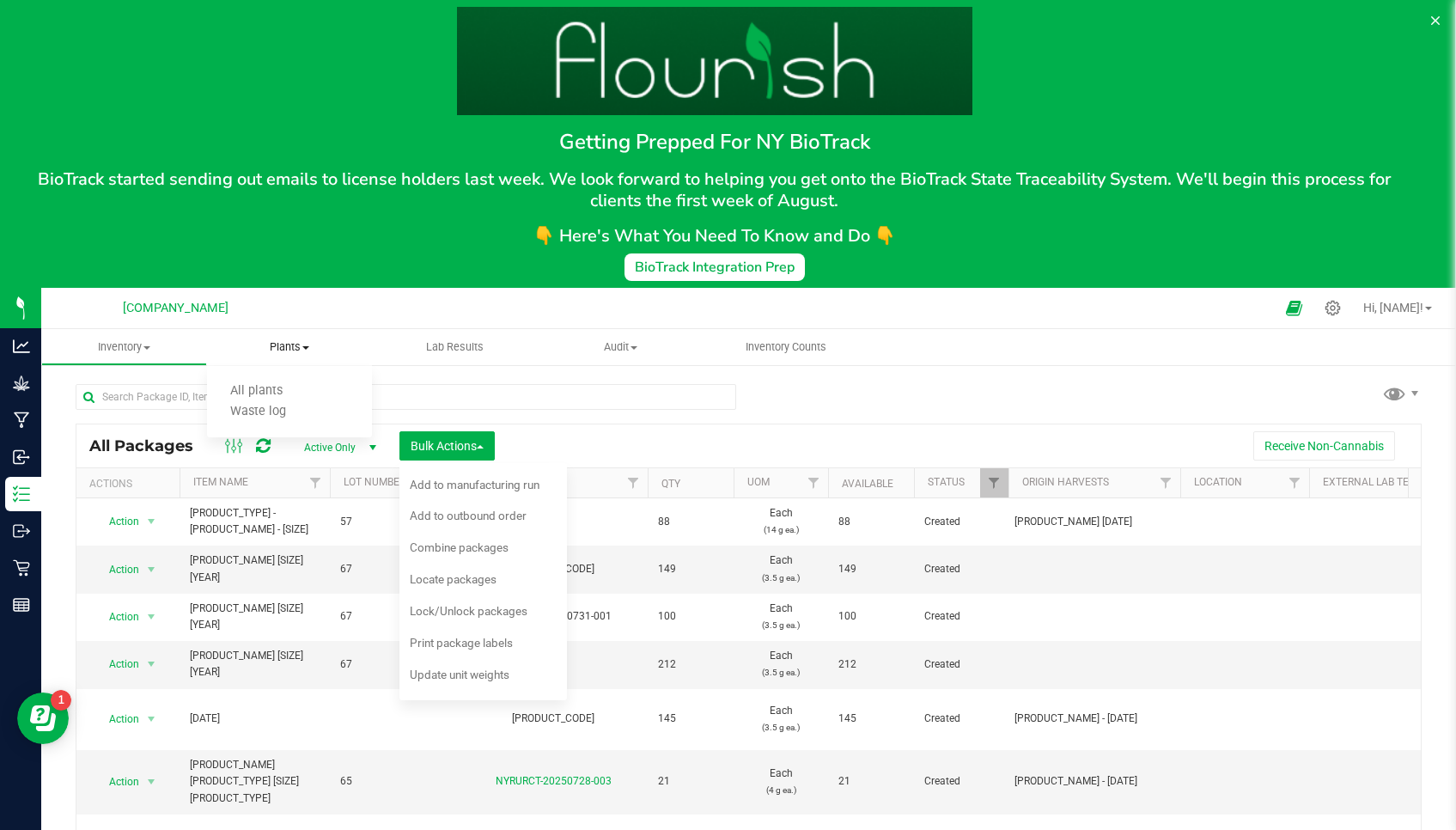 click on "Inventory Counts" at bounding box center [786, 347] 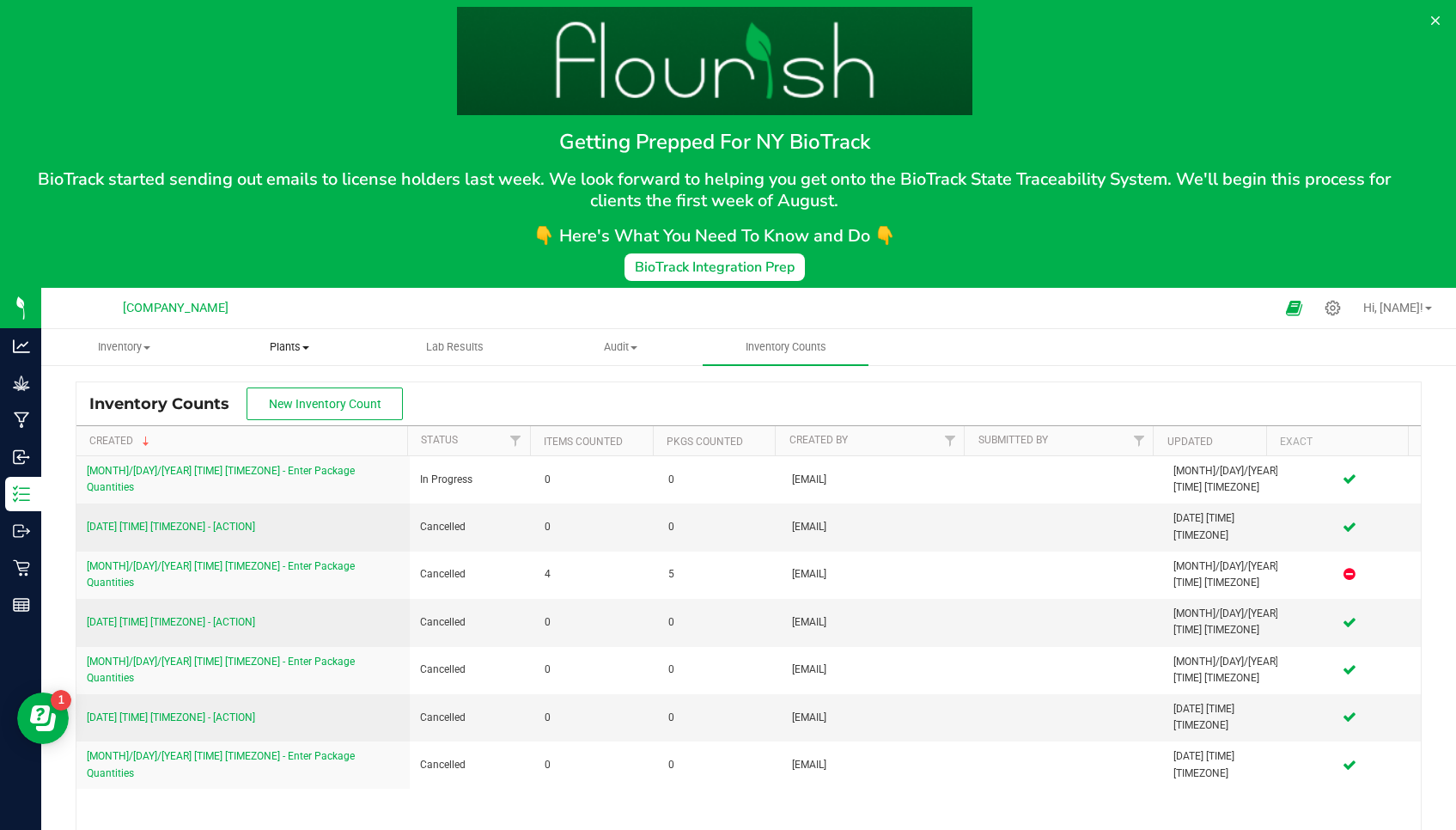 click at bounding box center (791, 308) 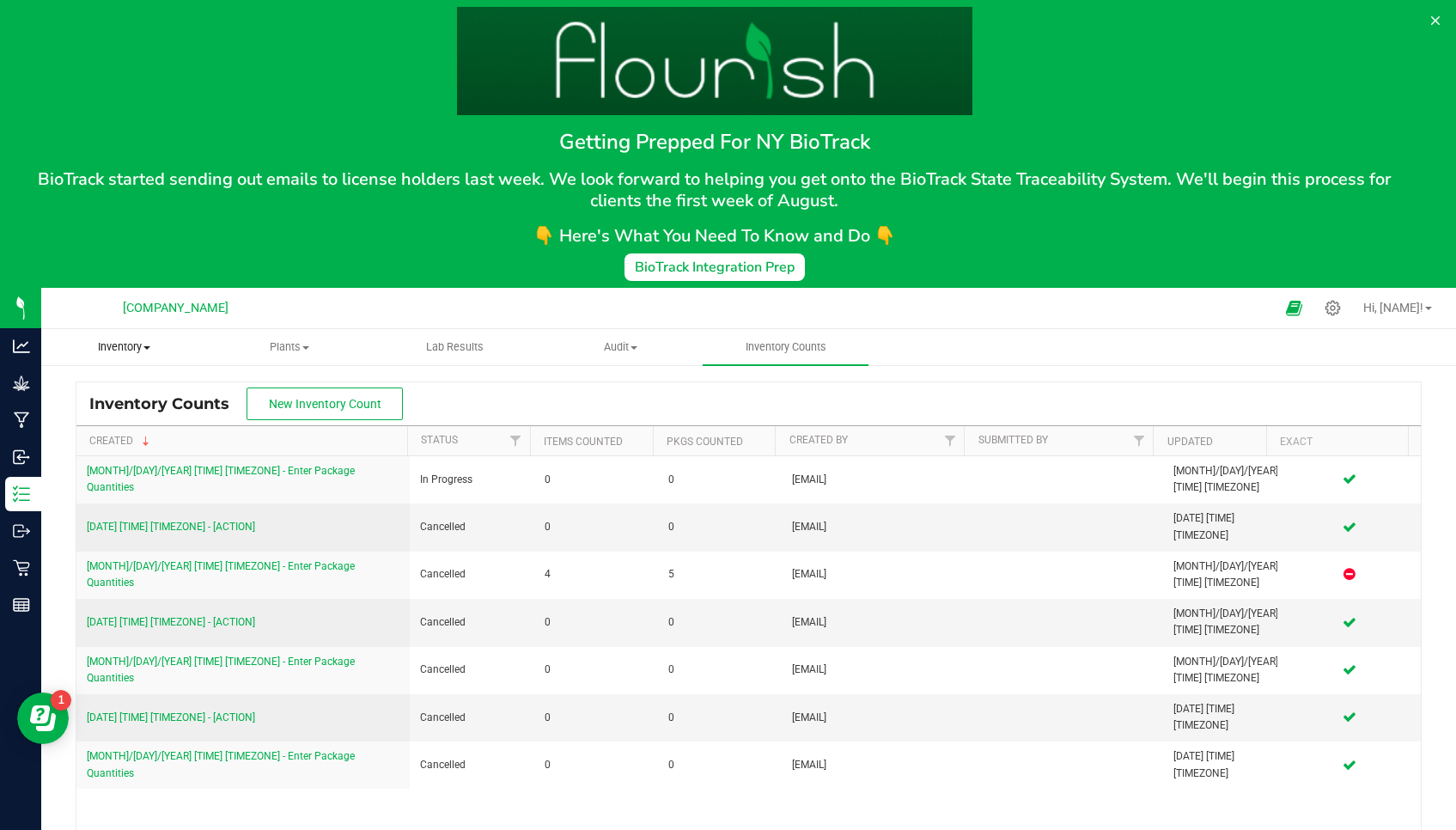 drag, startPoint x: 301, startPoint y: 347, endPoint x: 146, endPoint y: 345, distance: 155.0129 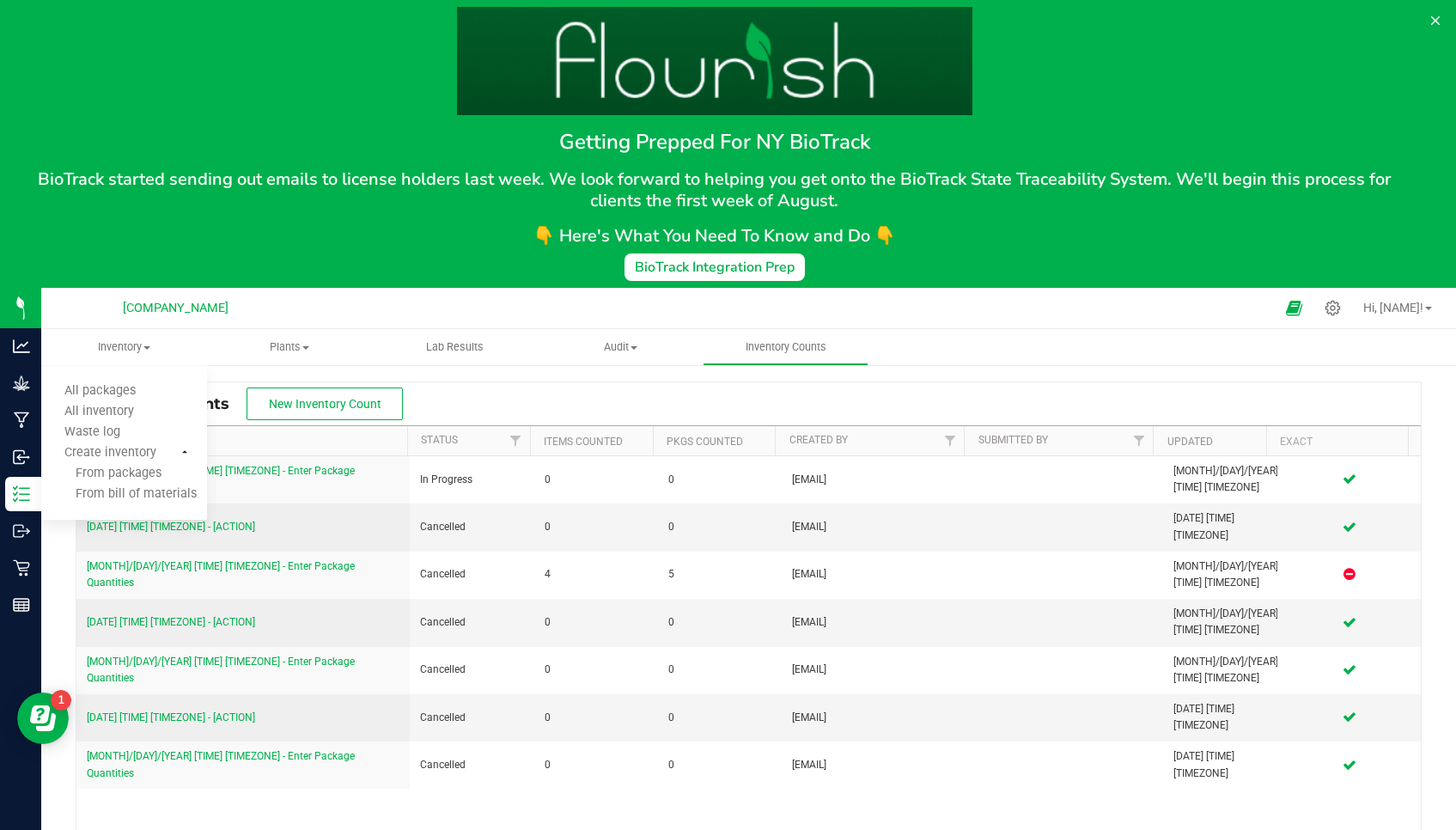 drag, startPoint x: 146, startPoint y: 345, endPoint x: 612, endPoint y: 379, distance: 467.2387 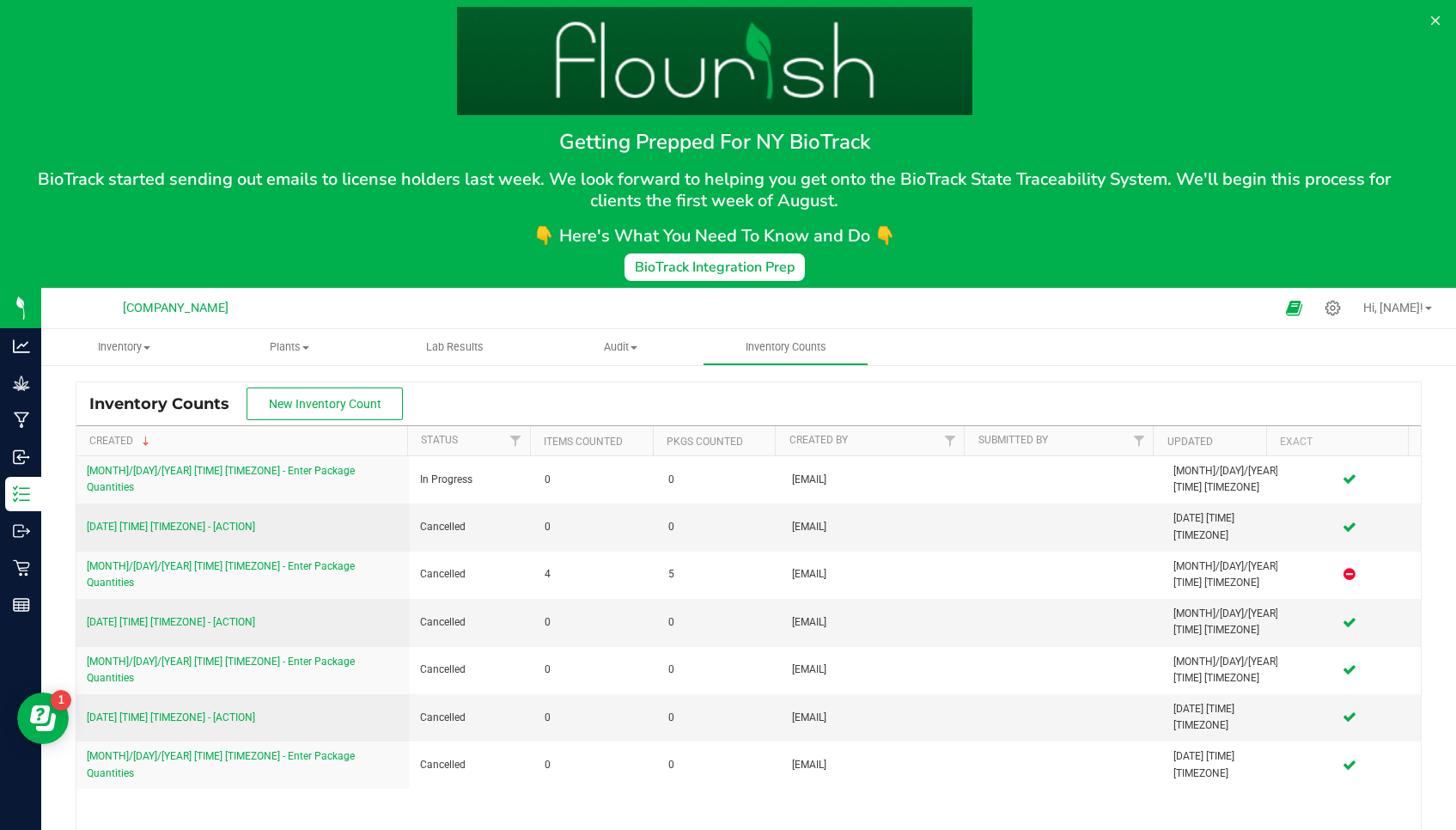 click on "Inventory" at bounding box center [124, 347] 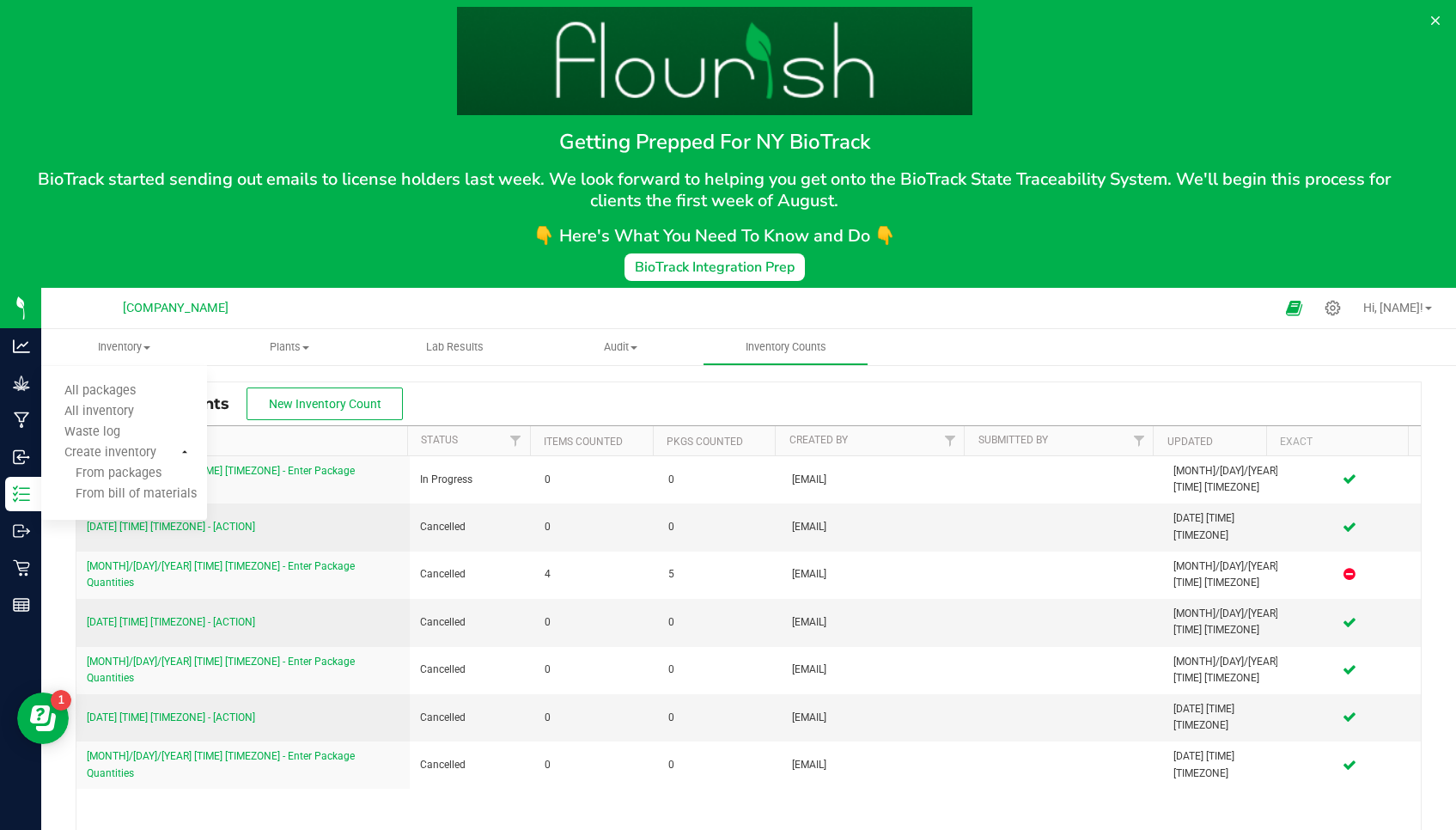 click on "All packages" at bounding box center (100, 391) 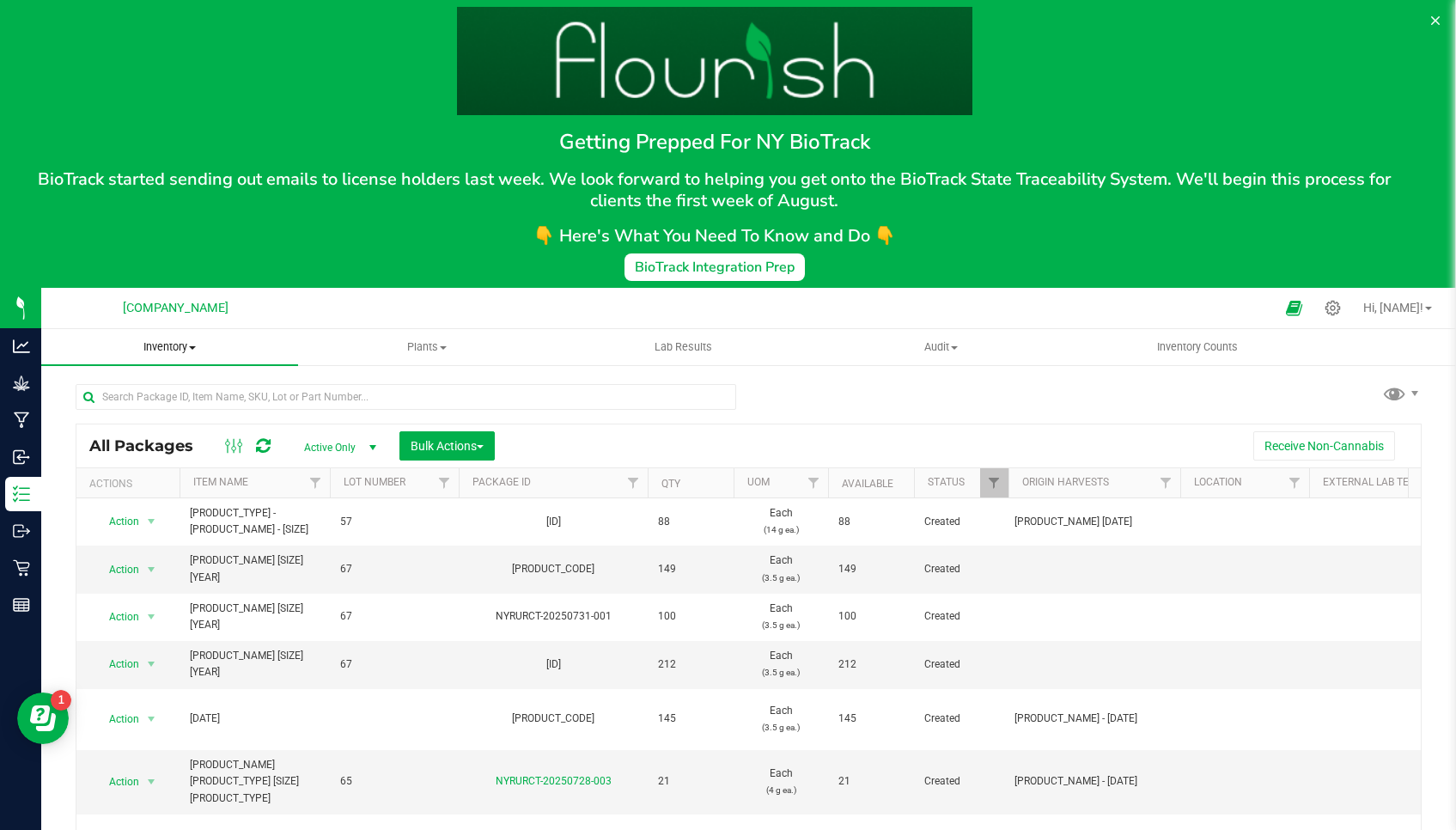 drag, startPoint x: 612, startPoint y: 379, endPoint x: 195, endPoint y: 350, distance: 418.00718 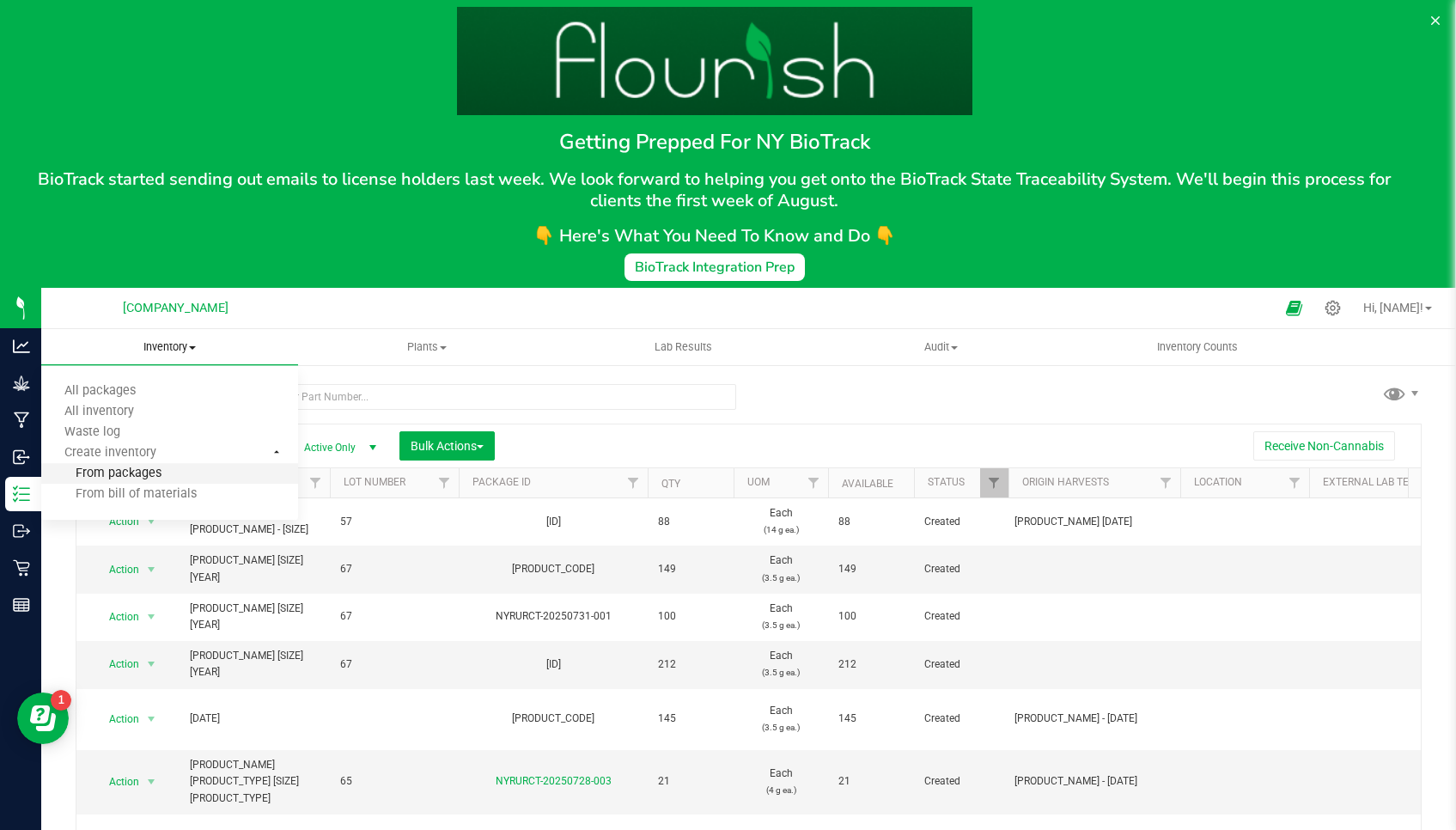 drag, startPoint x: 195, startPoint y: 350, endPoint x: 130, endPoint y: 473, distance: 139.11865 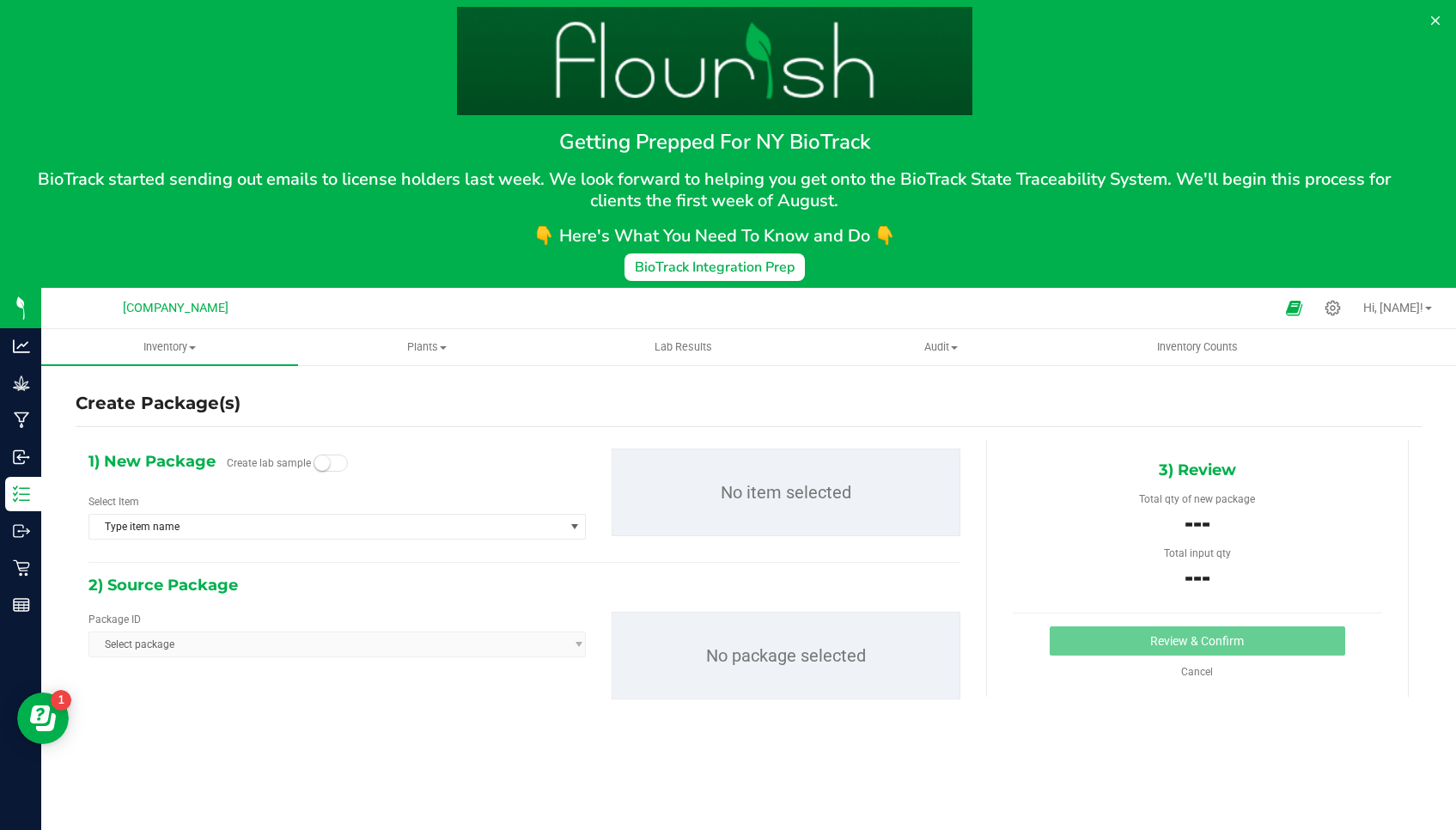 click at bounding box center [192, 348] 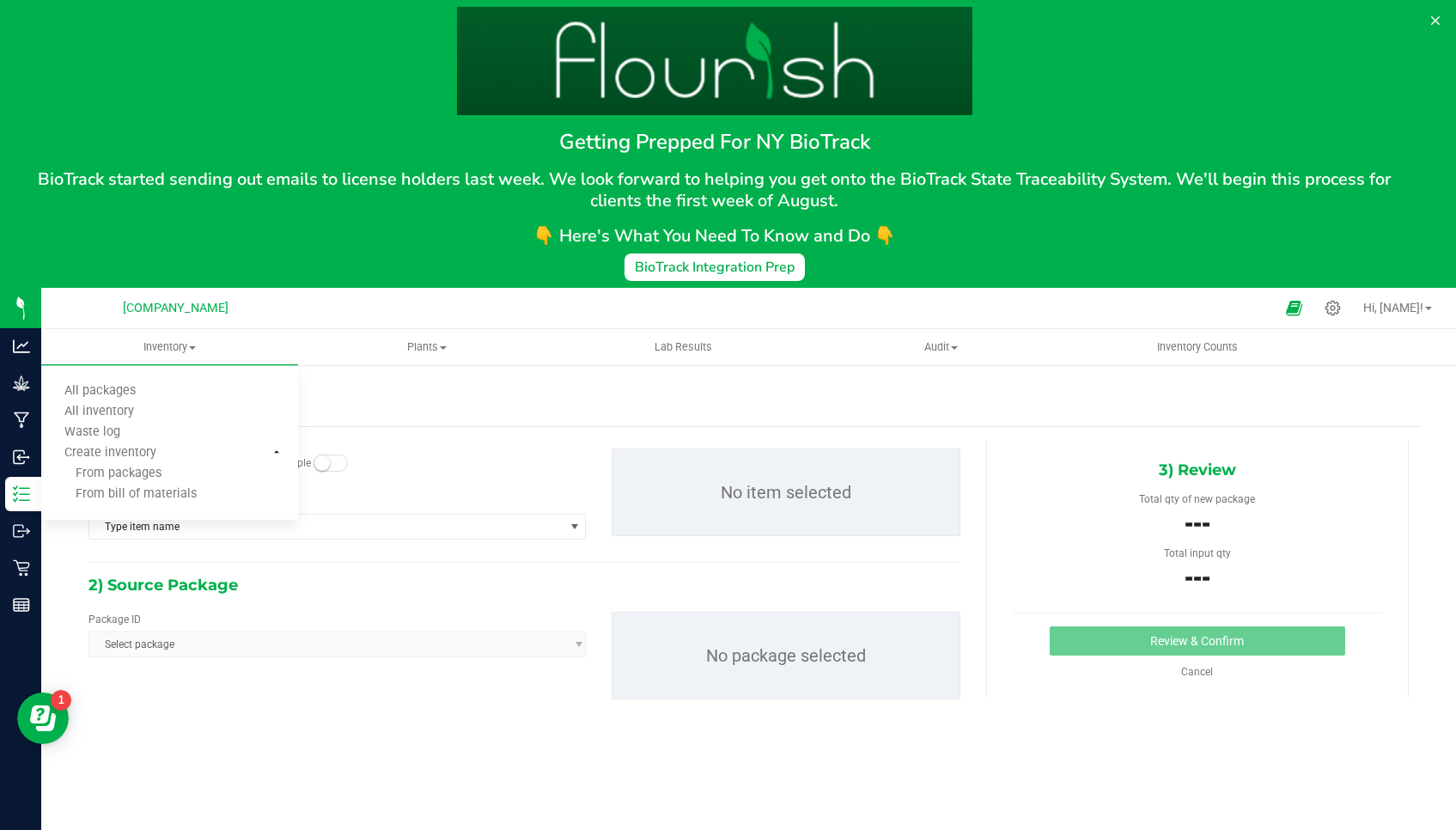 click on "Inventory" at bounding box center [169, 347] 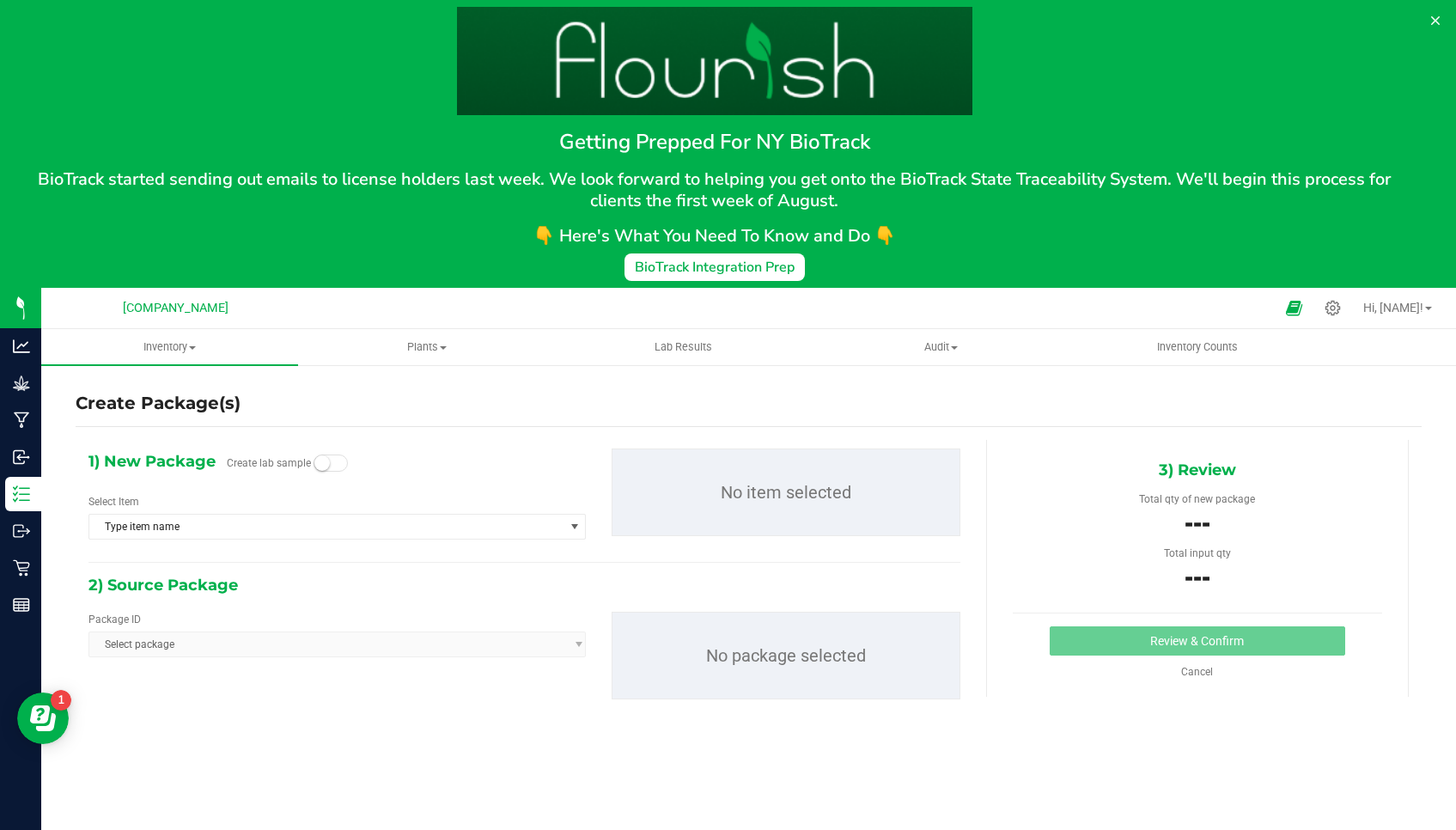 click on "Inventory" at bounding box center [169, 347] 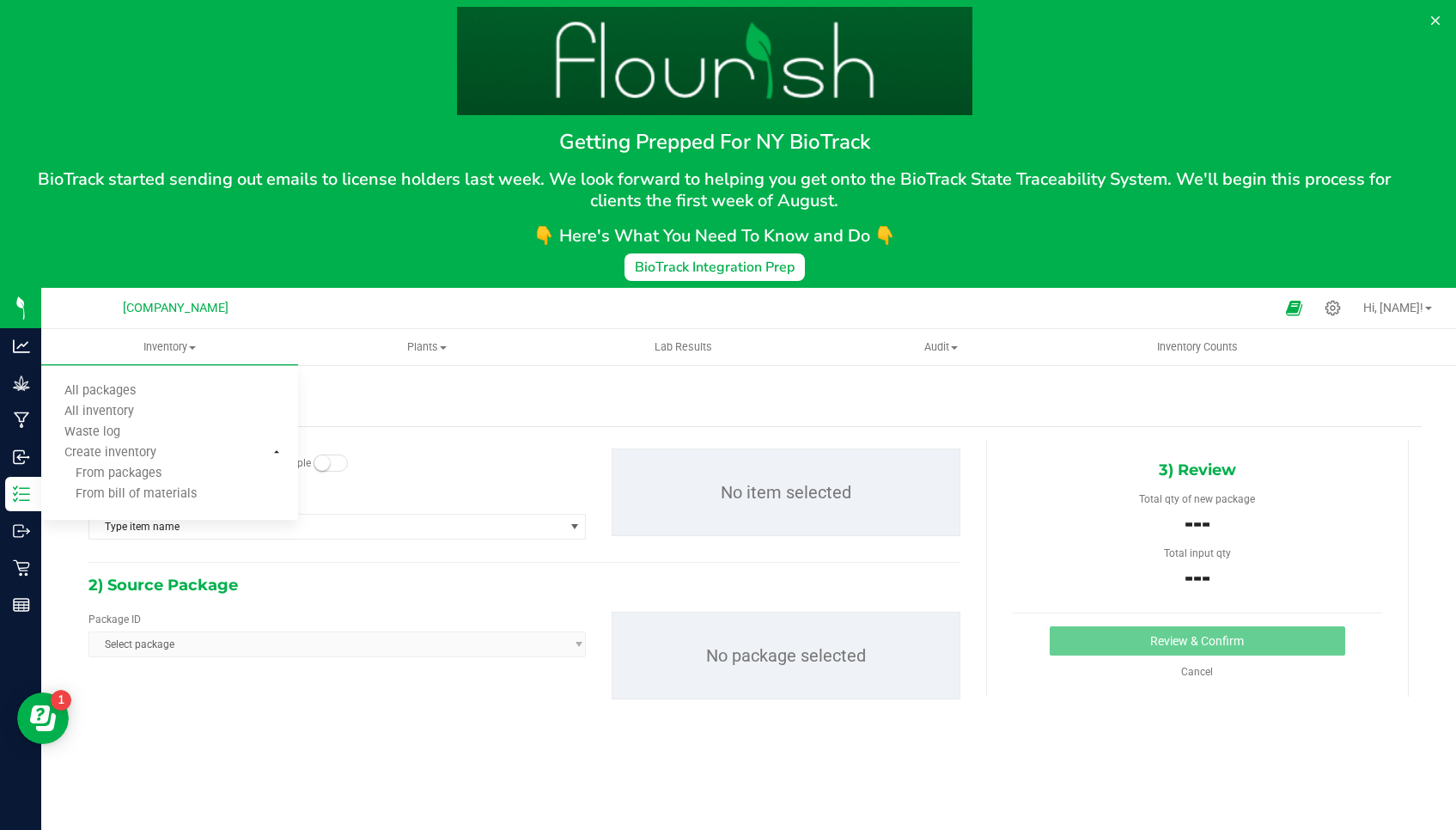 click on "All packages" at bounding box center (100, 391) 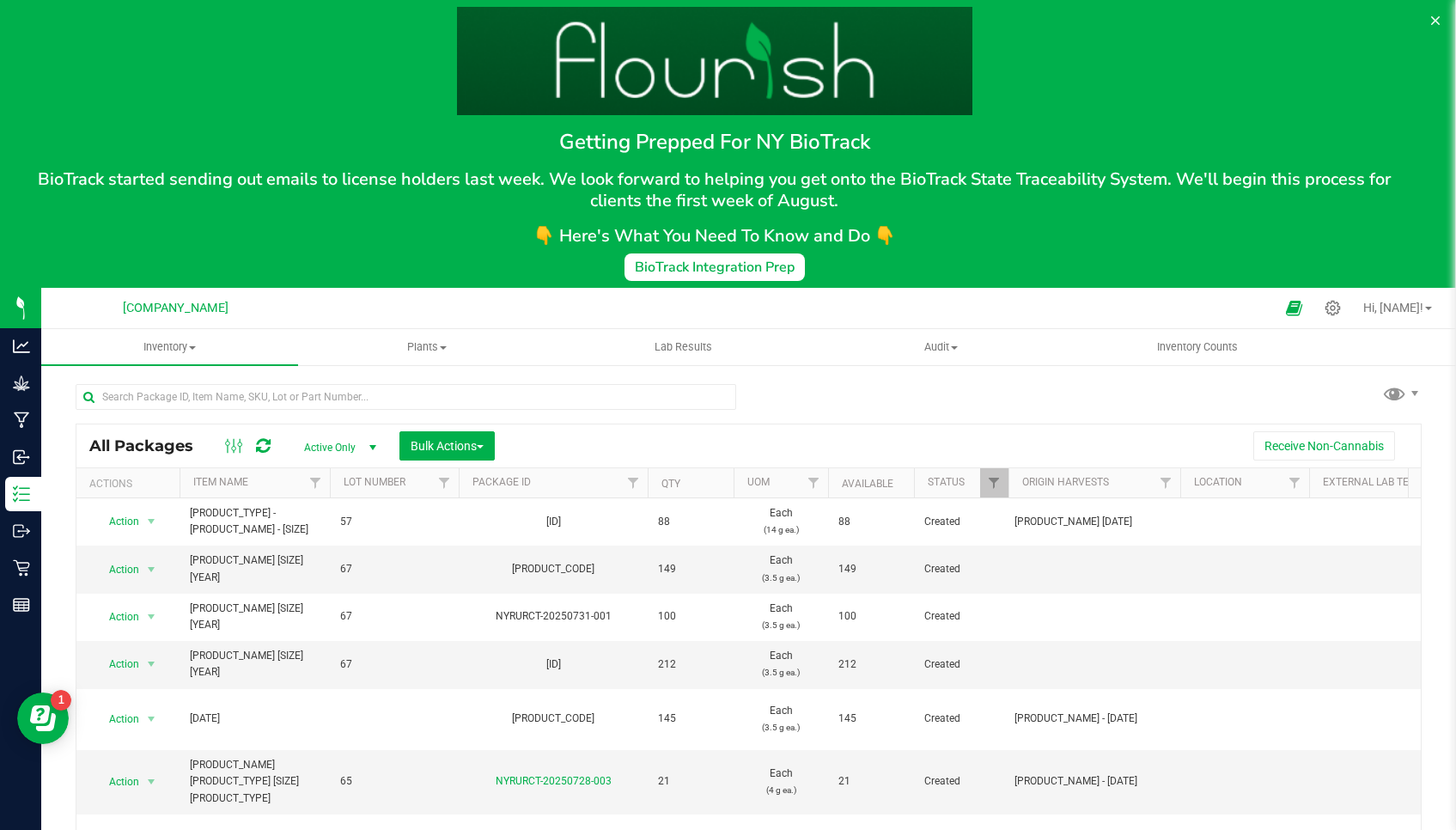 click on "Analytics Grow Manufacturing Inbound Inventory Outbound Retail Reports [TIME] [TIMEZONE] [DATE]  [DATE]" at bounding box center (21, 703) 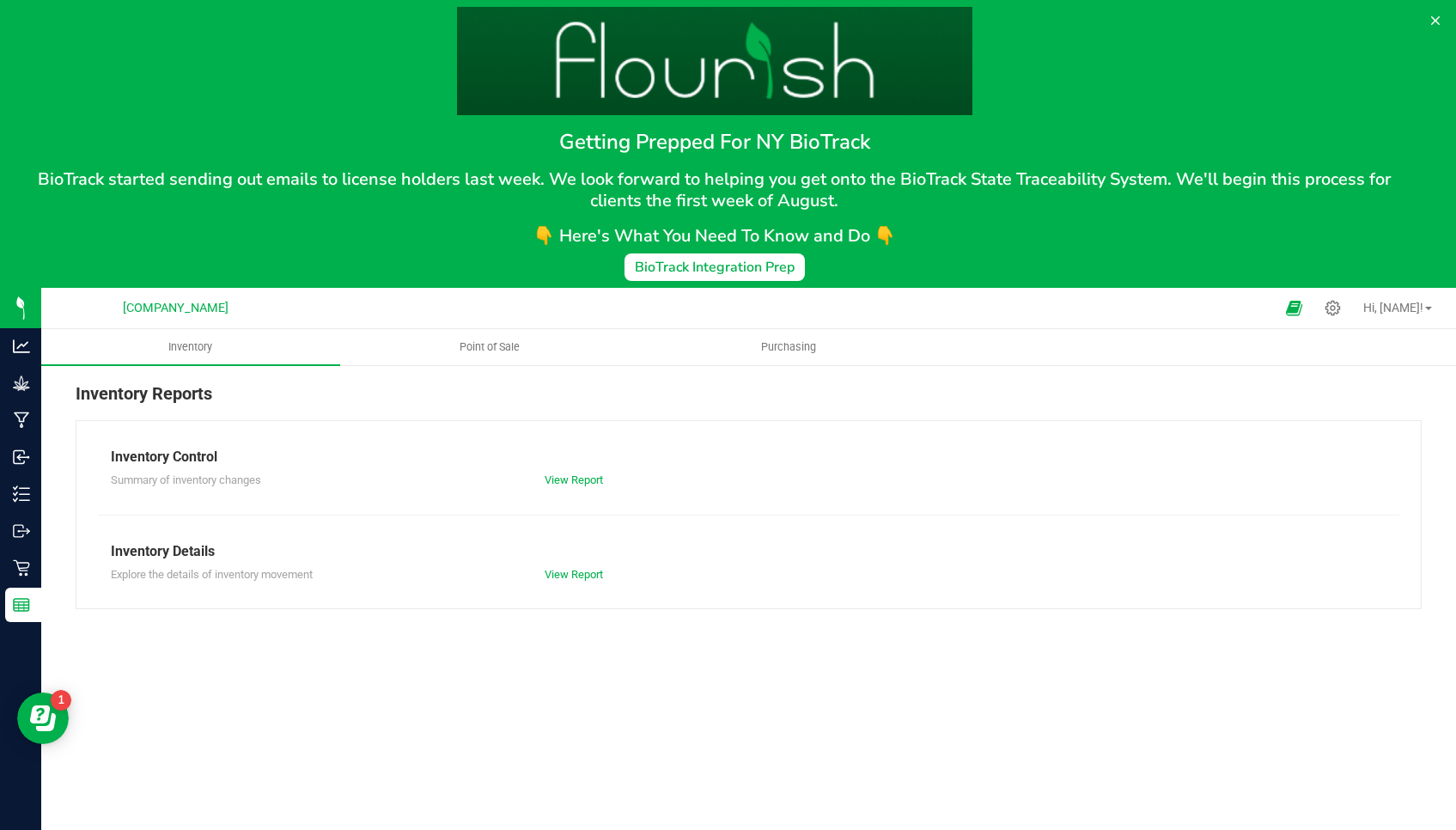 drag, startPoint x: 130, startPoint y: 473, endPoint x: 387, endPoint y: 699, distance: 342.2353 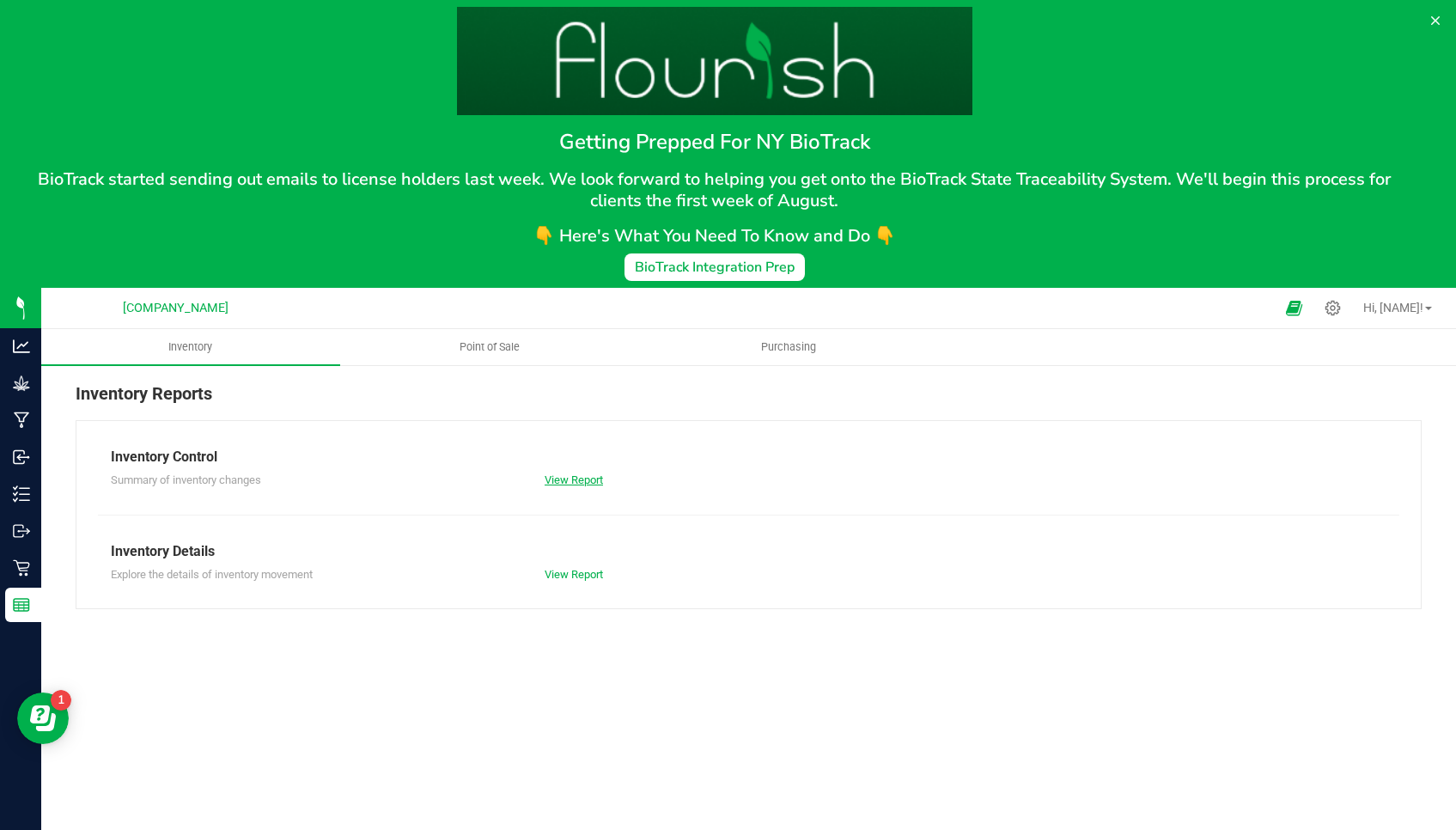drag, startPoint x: 387, startPoint y: 699, endPoint x: 553, endPoint y: 479, distance: 275.601 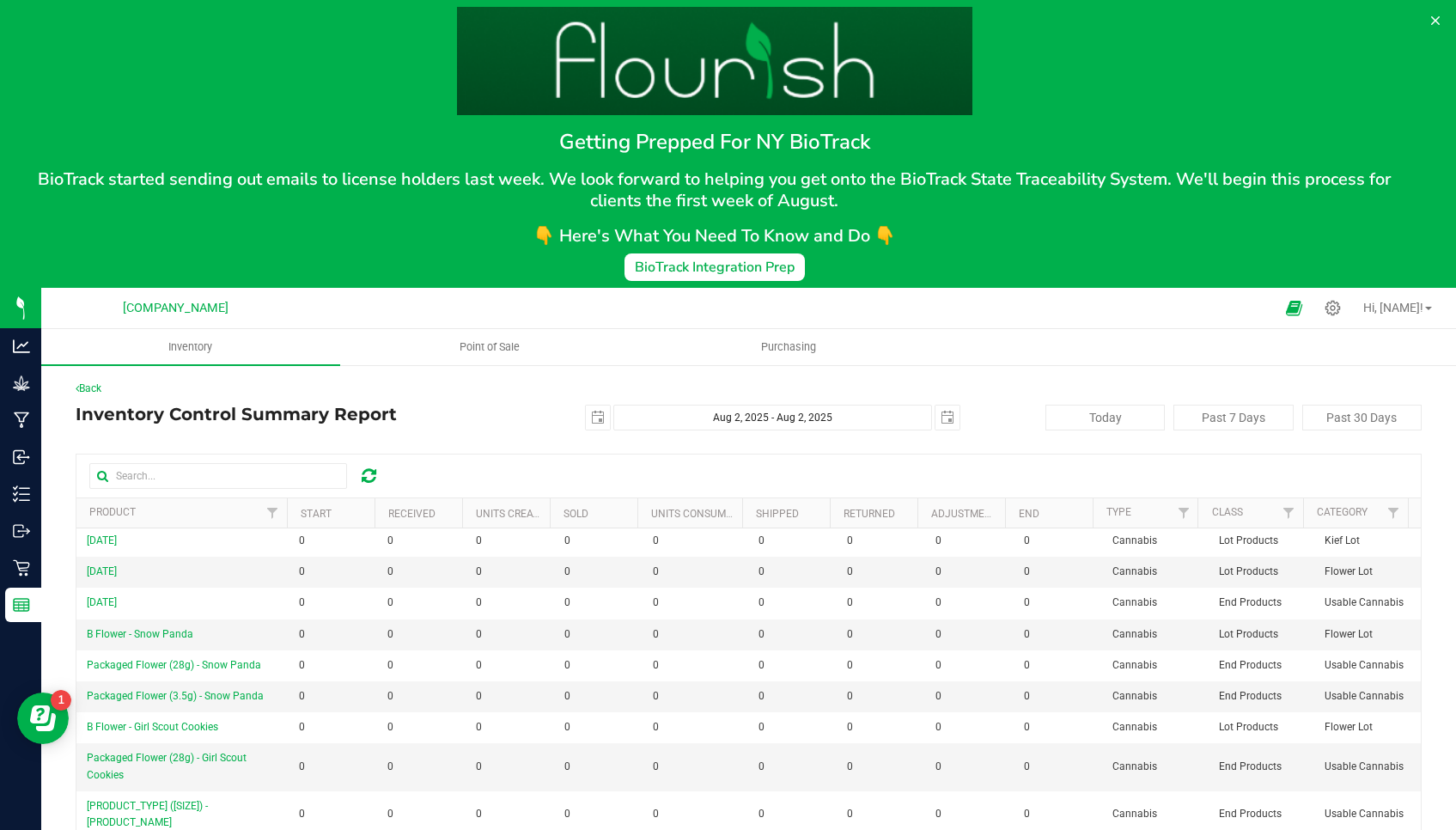scroll, scrollTop: 453, scrollLeft: 0, axis: vertical 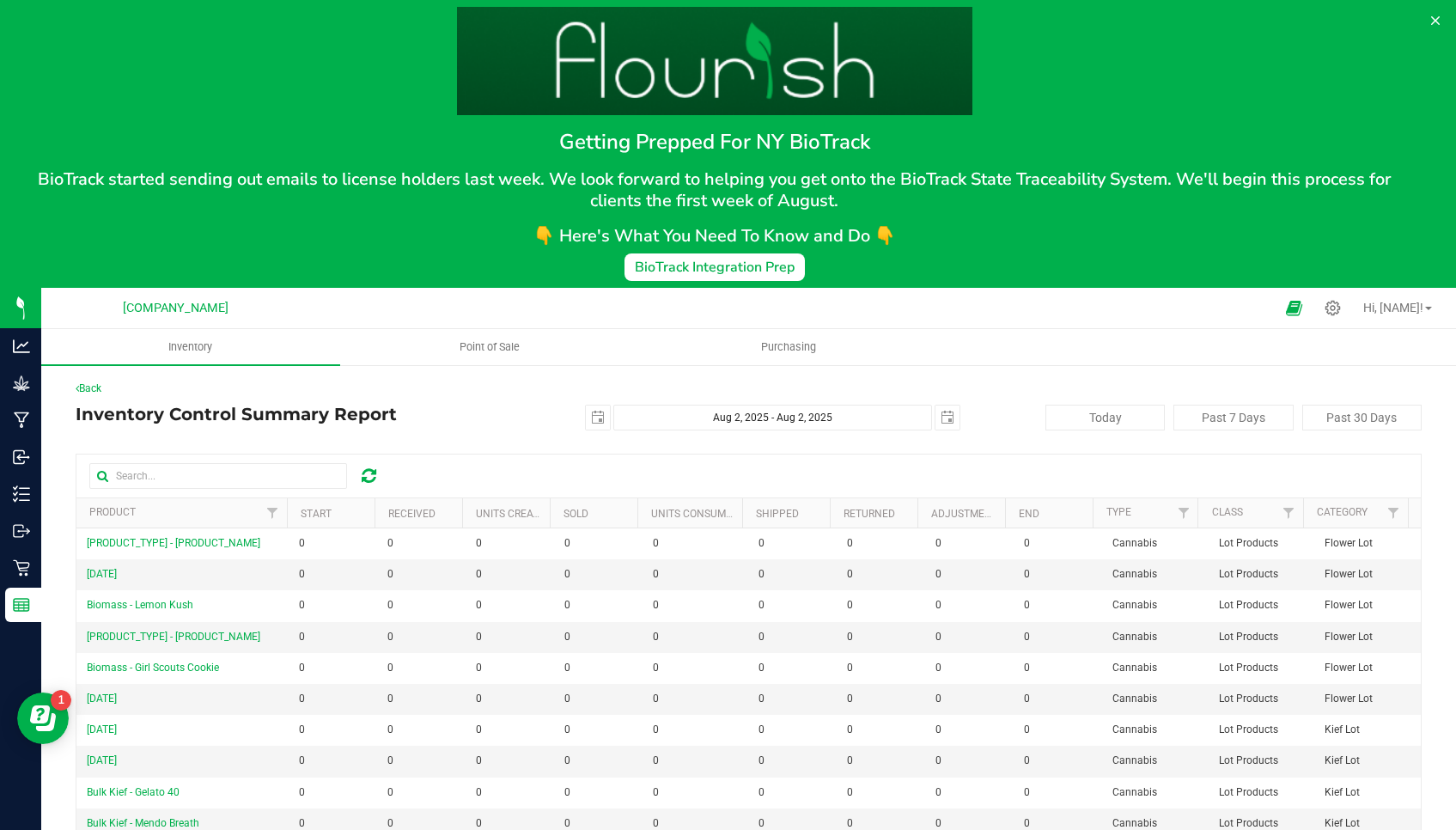 click on "Back" at bounding box center (88, 388) 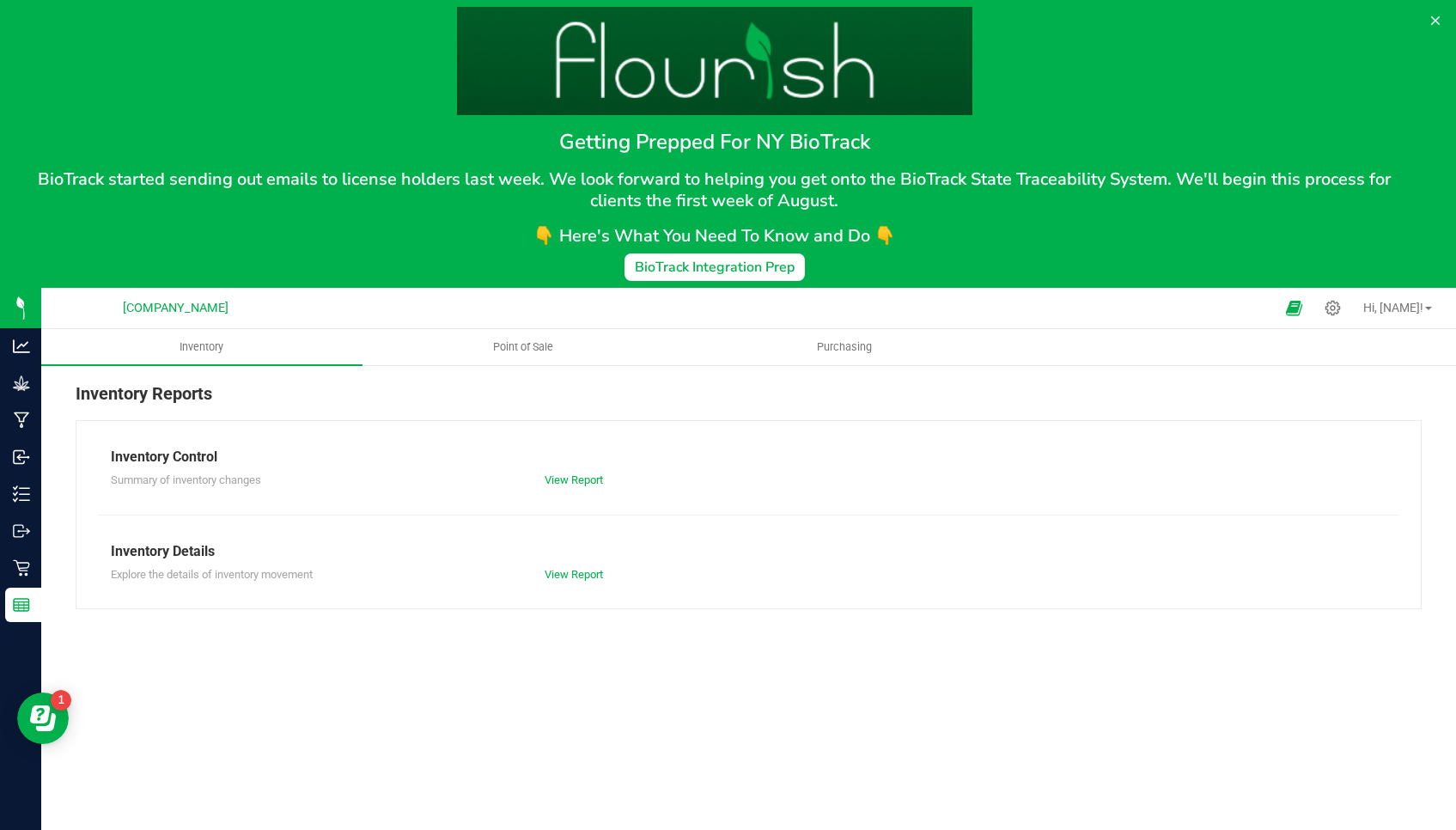 click on "View Report" at bounding box center (574, 574) 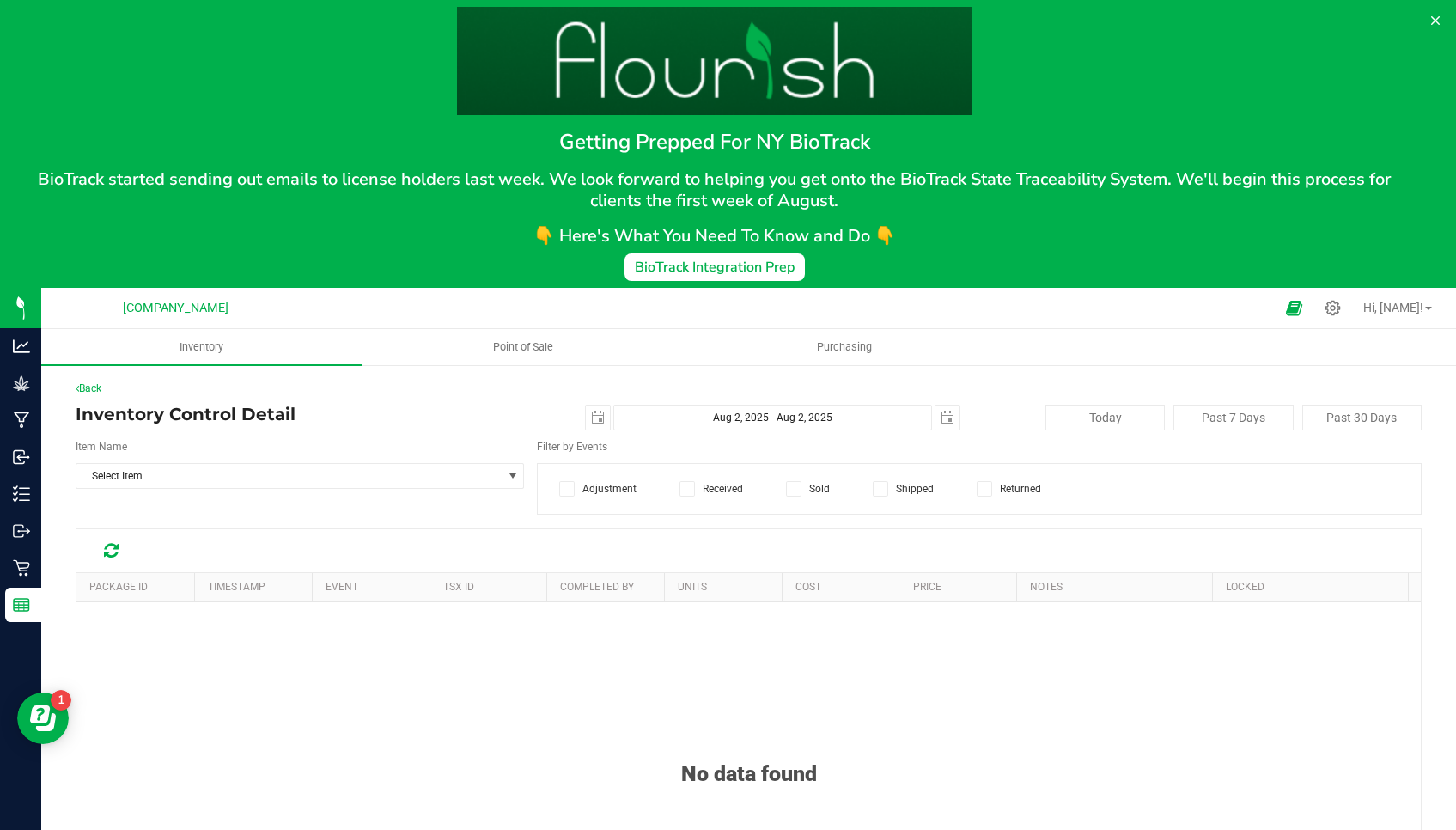 click on "Back" at bounding box center [88, 388] 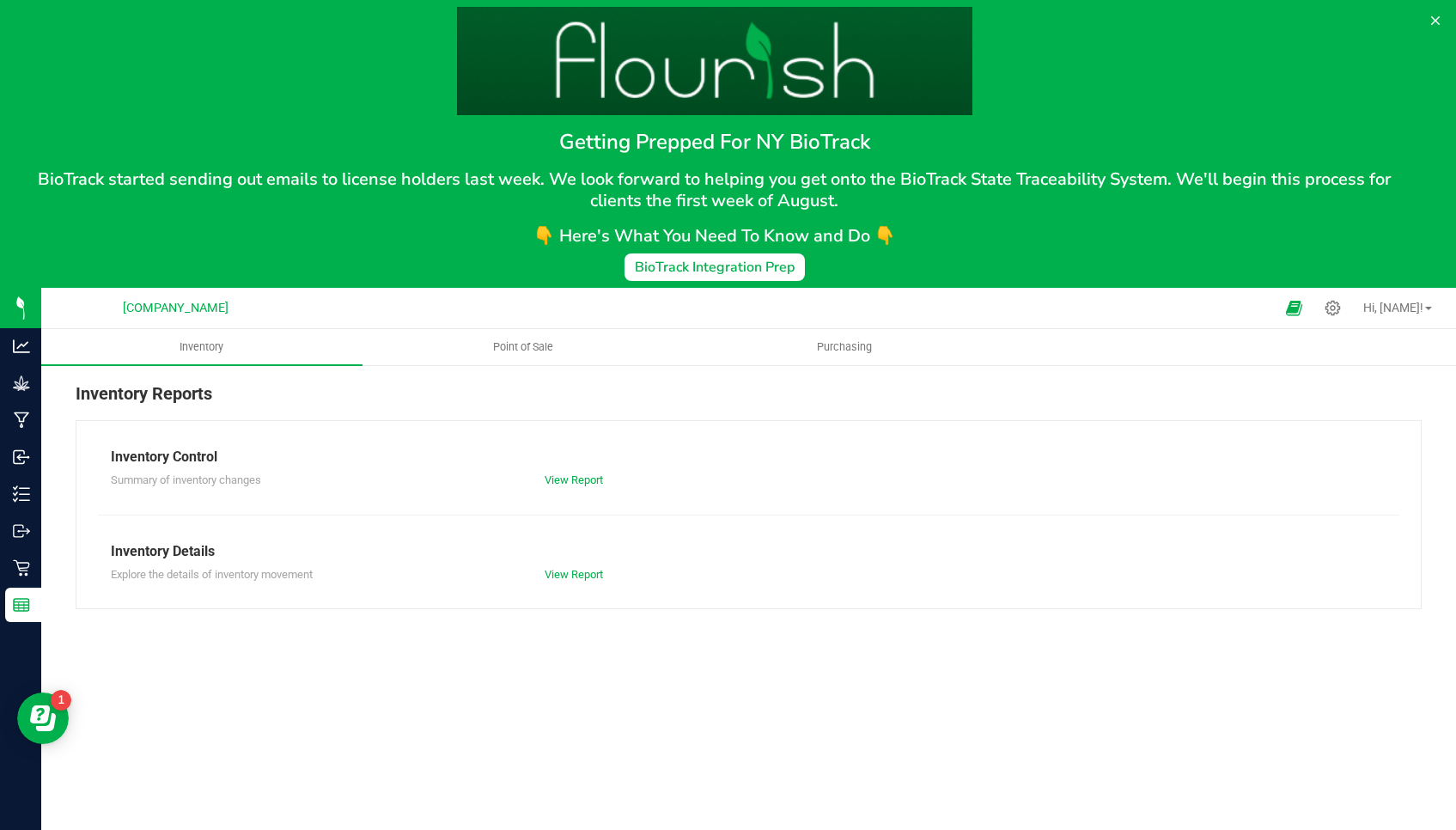 click at bounding box center (1294, 308) 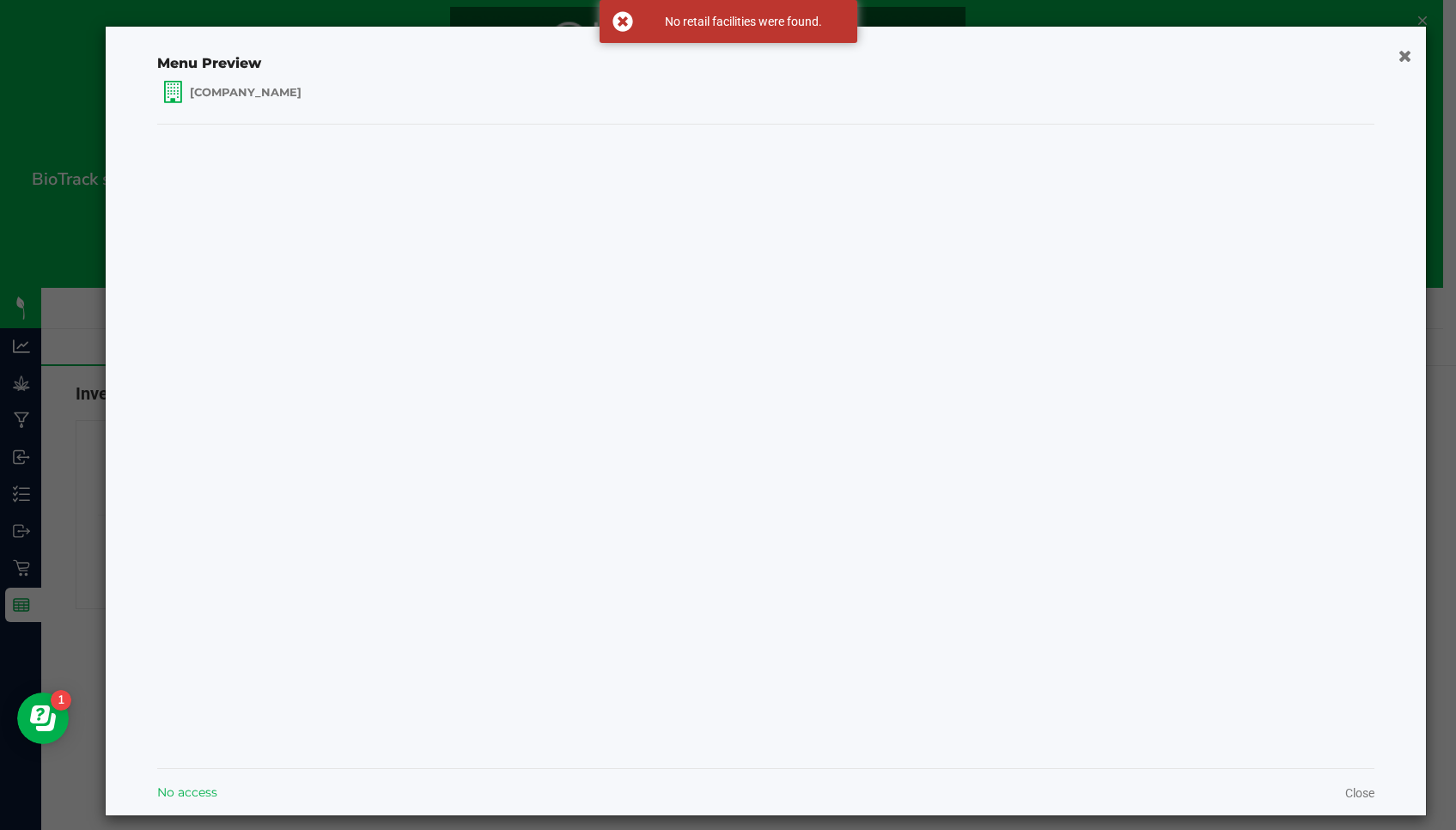 click 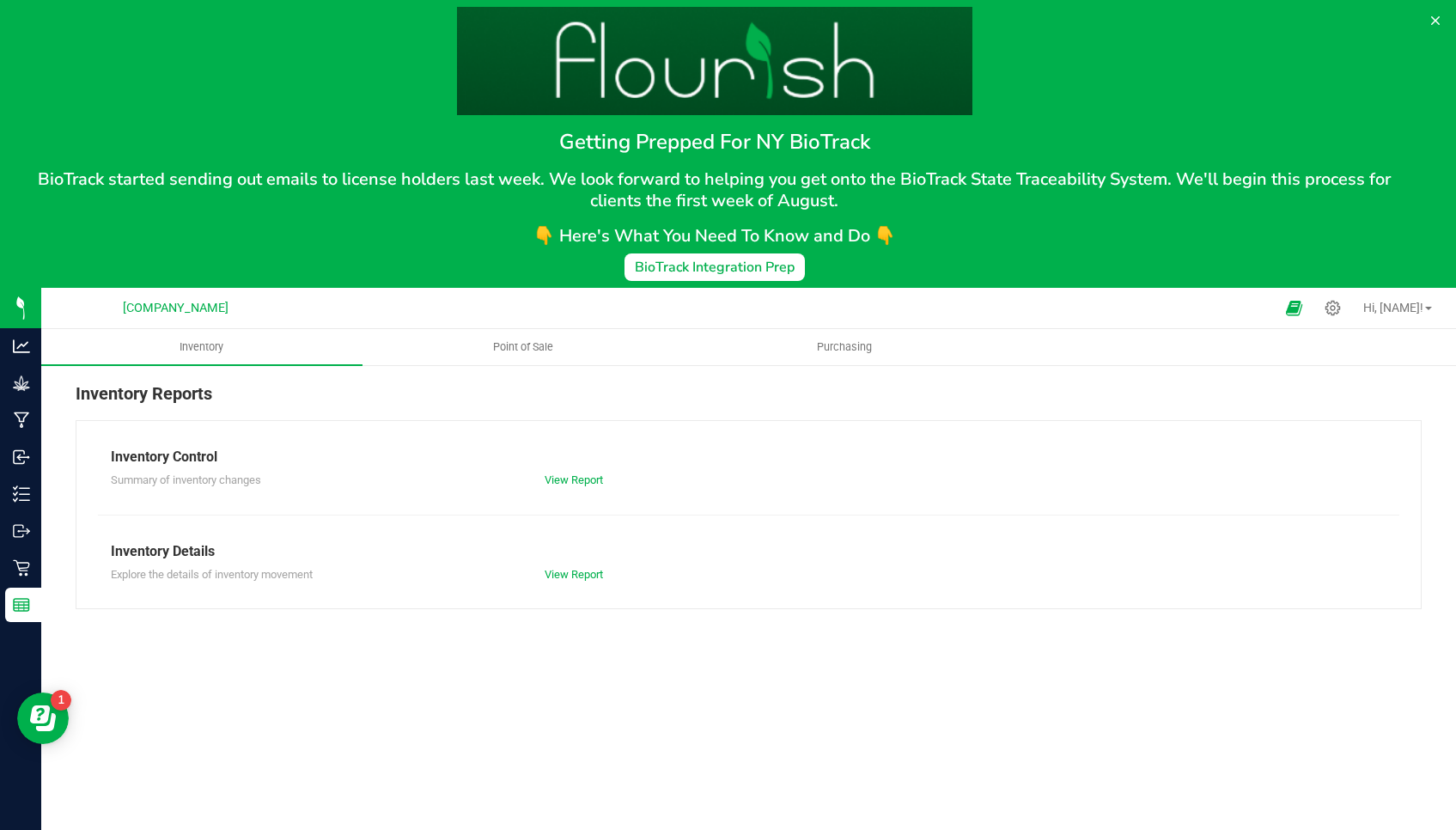 click 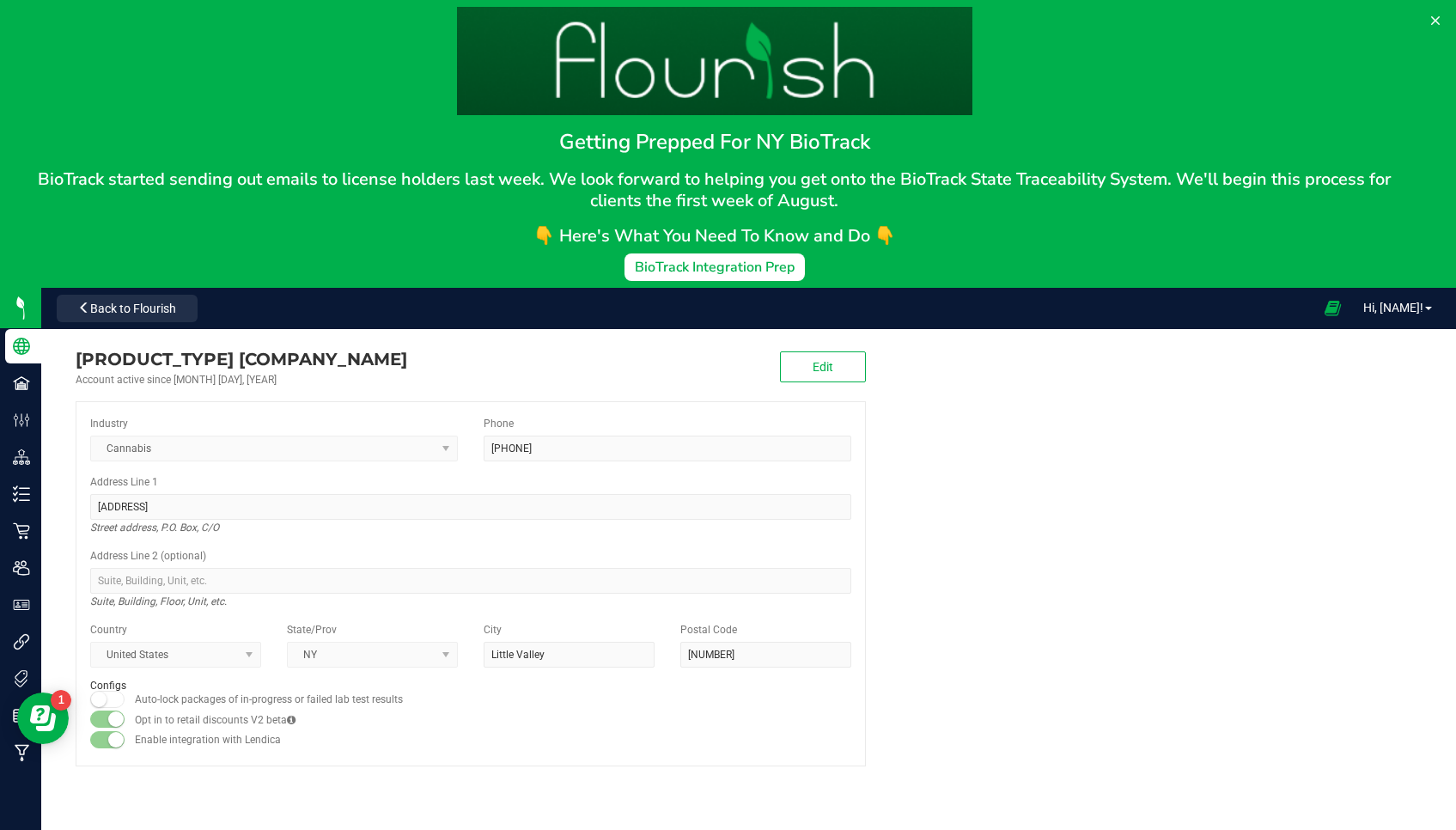 click on "[COMPANY_NAME] [COMPANY_NAME] [REPORT_TYPE] [REPORT_TYPE] [REPORT_TYPE] [REPORT_TYPE] [REPORT_TYPE] [REPORT_TYPE] [REPORT_TYPE] [REPORT_TYPE] [REPORT_TYPE] [REPORT_TYPE] [REPORT_TYPE] [REPORT_TYPE] [REPORT_TYPE] [REPORT_TYPE] [TIME] [TIMEZONE] [DATE]  [DATE]" at bounding box center [21, 703] 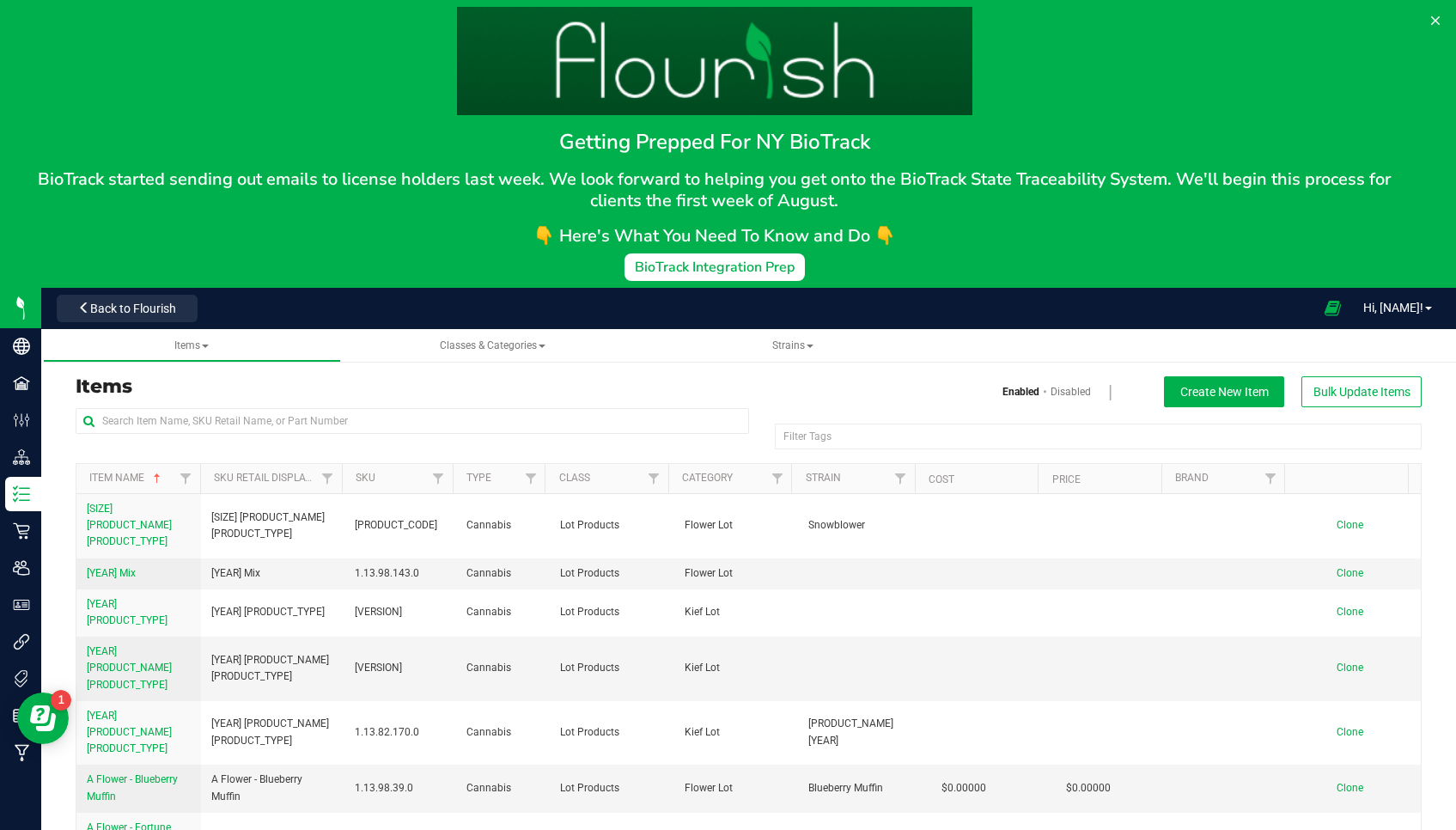click on "Enabled
Disabled
Create New Item
Bulk Update Items" at bounding box center [1092, 392] 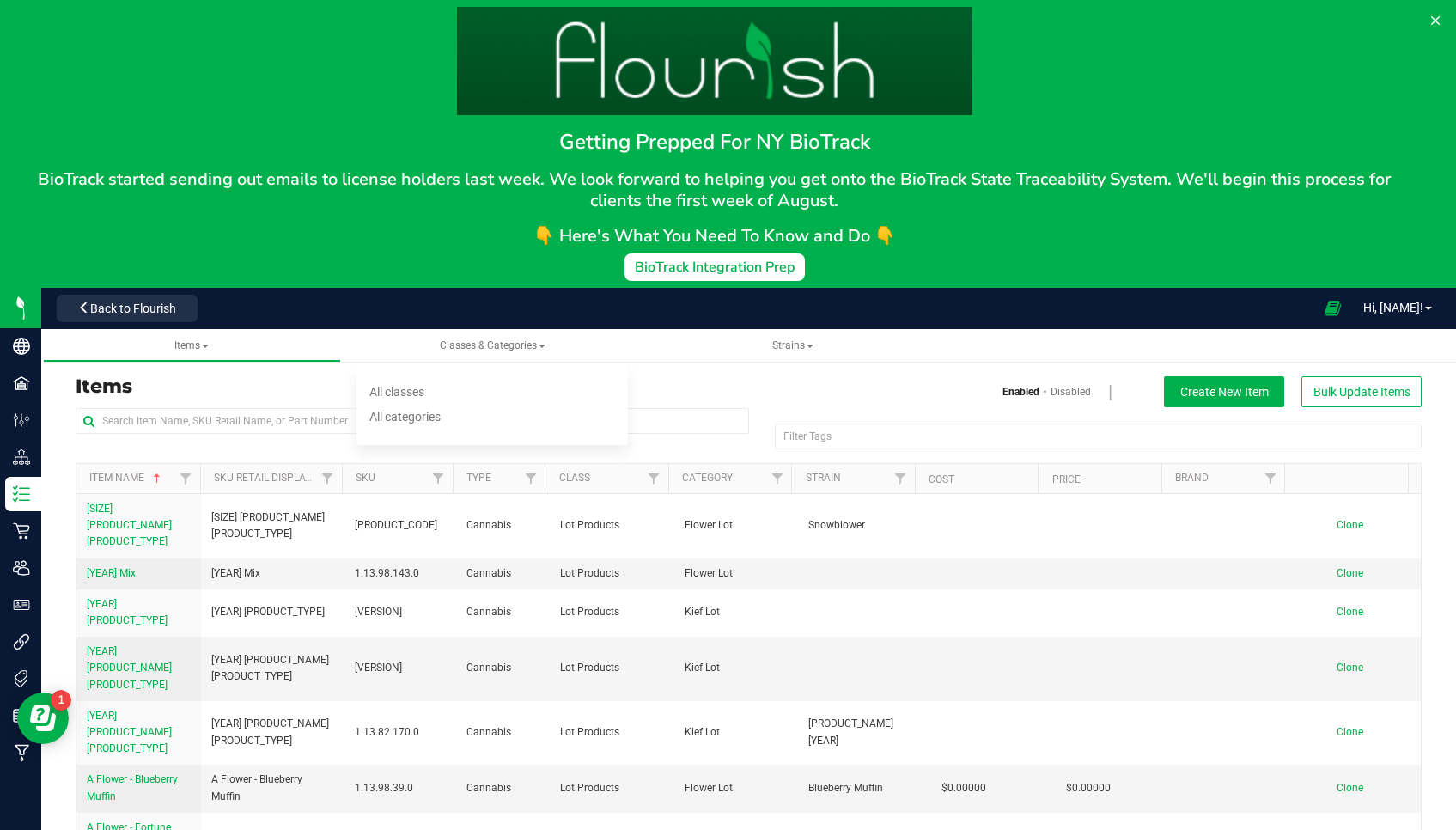 click on "Strains" at bounding box center (793, 345) 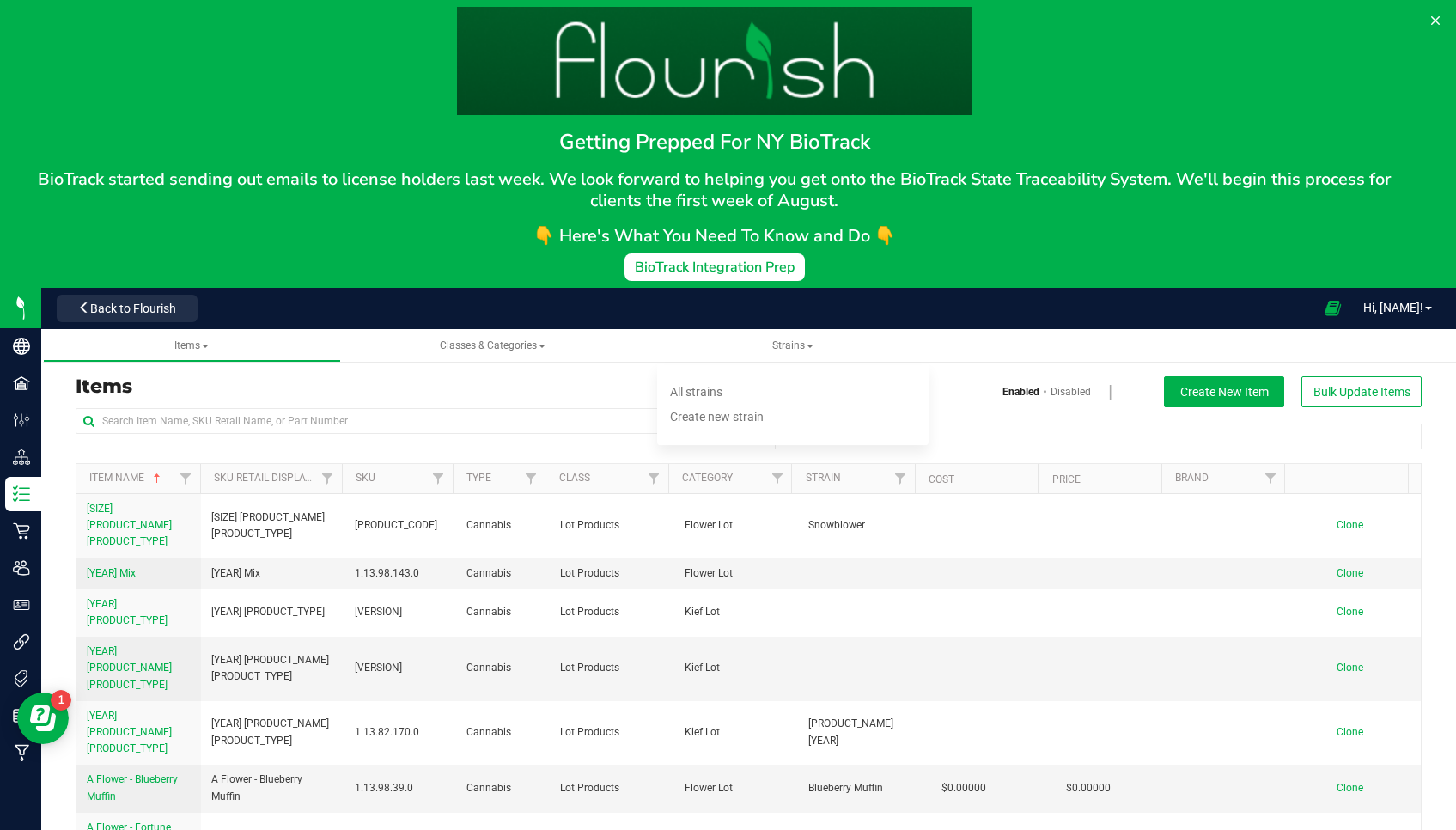 click at bounding box center [205, 346] 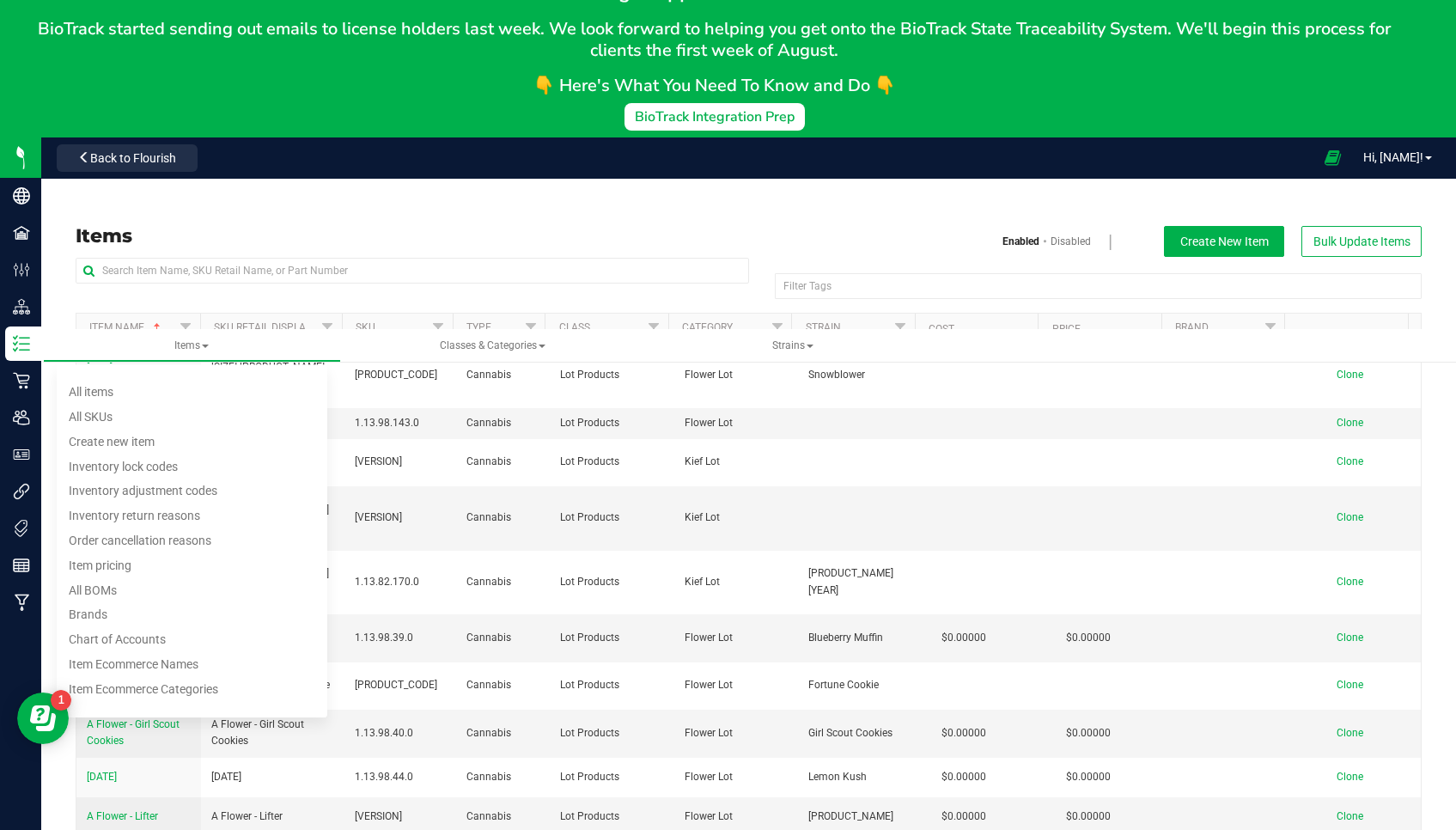 scroll, scrollTop: 0, scrollLeft: 0, axis: both 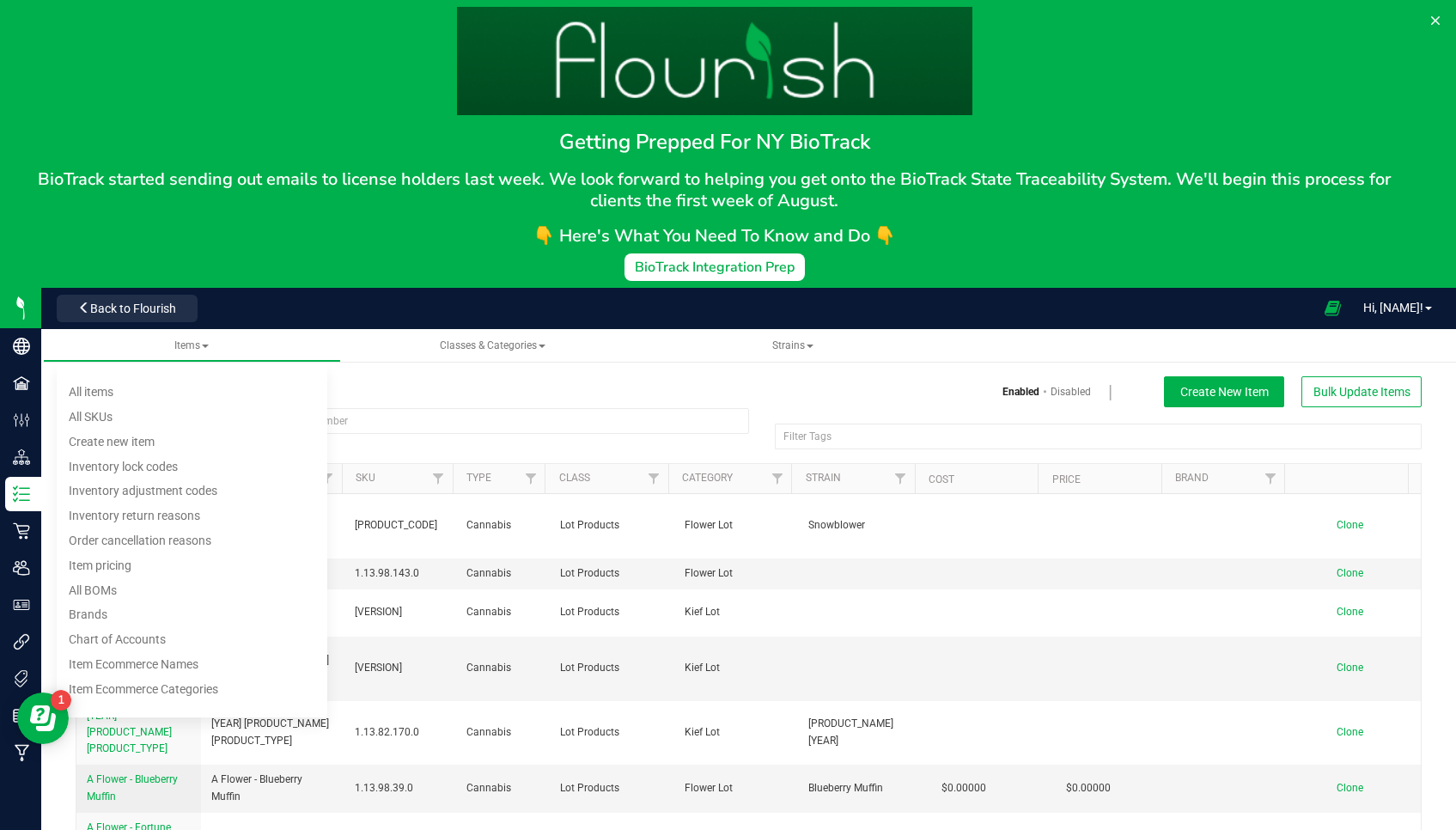 click on "All items" at bounding box center [91, 392] 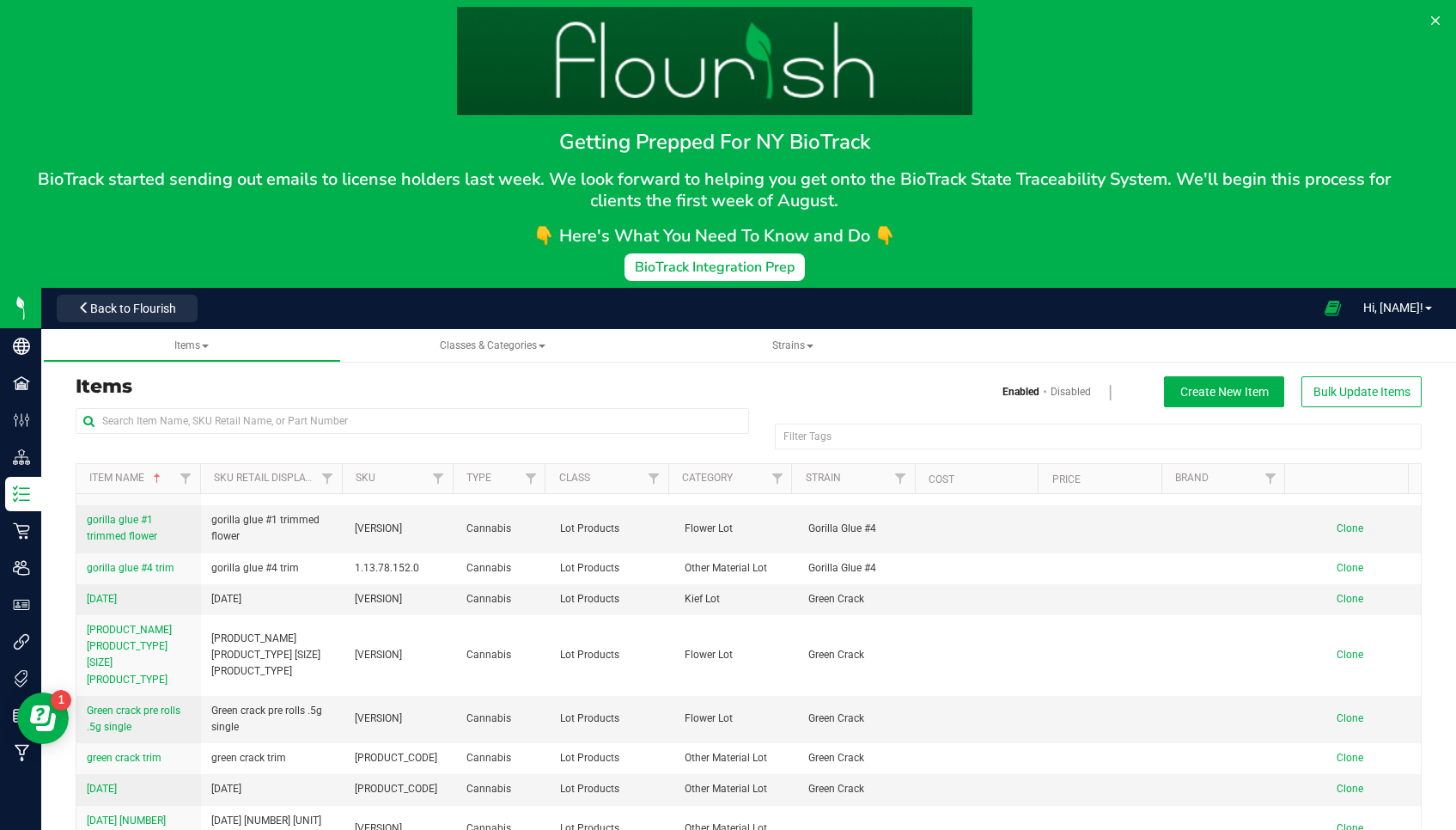 scroll, scrollTop: 4245, scrollLeft: 0, axis: vertical 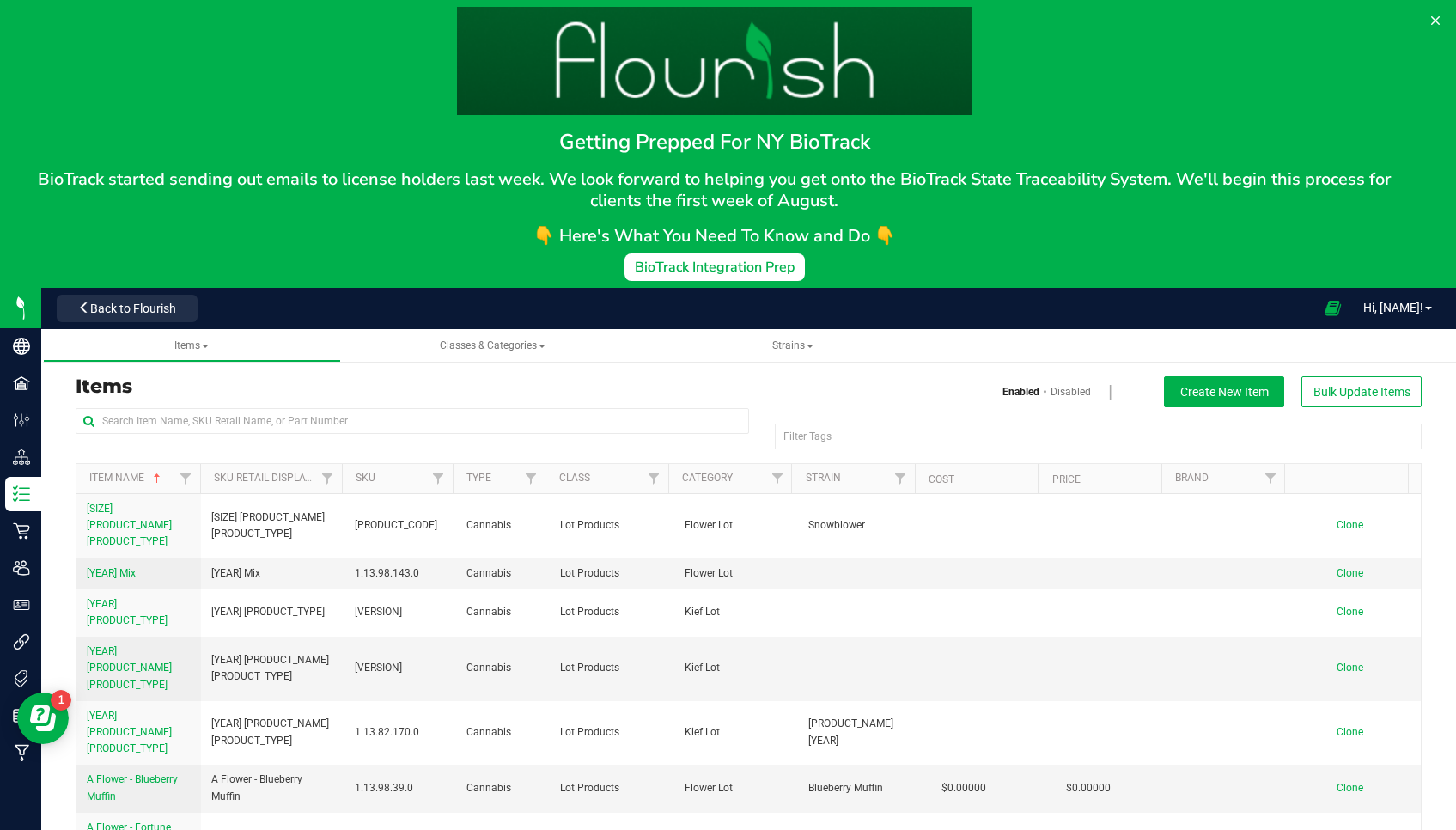 click on "Back to Flourish" at bounding box center [133, 308] 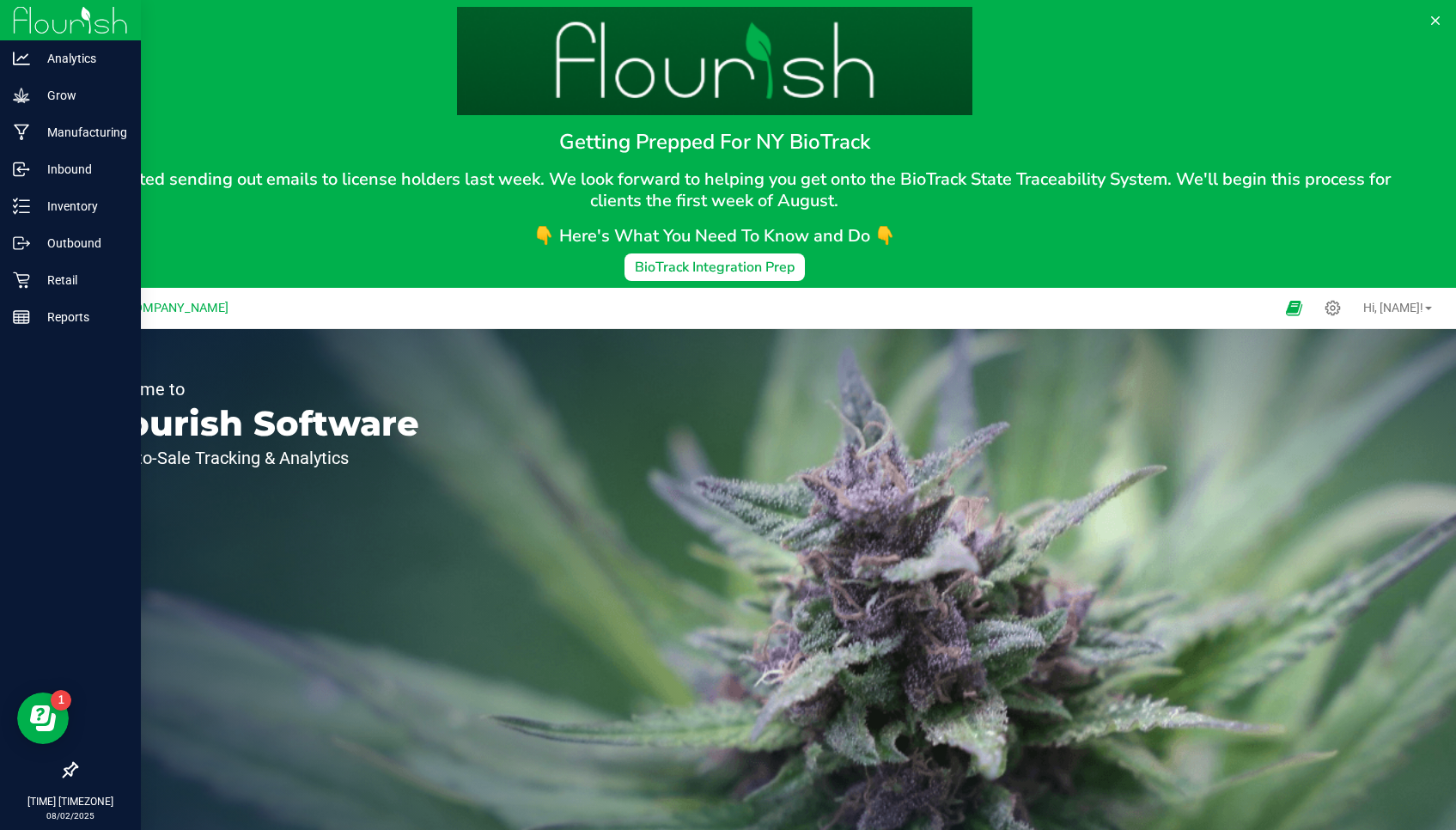 drag, startPoint x: 553, startPoint y: 479, endPoint x: 18, endPoint y: 492, distance: 535.15792 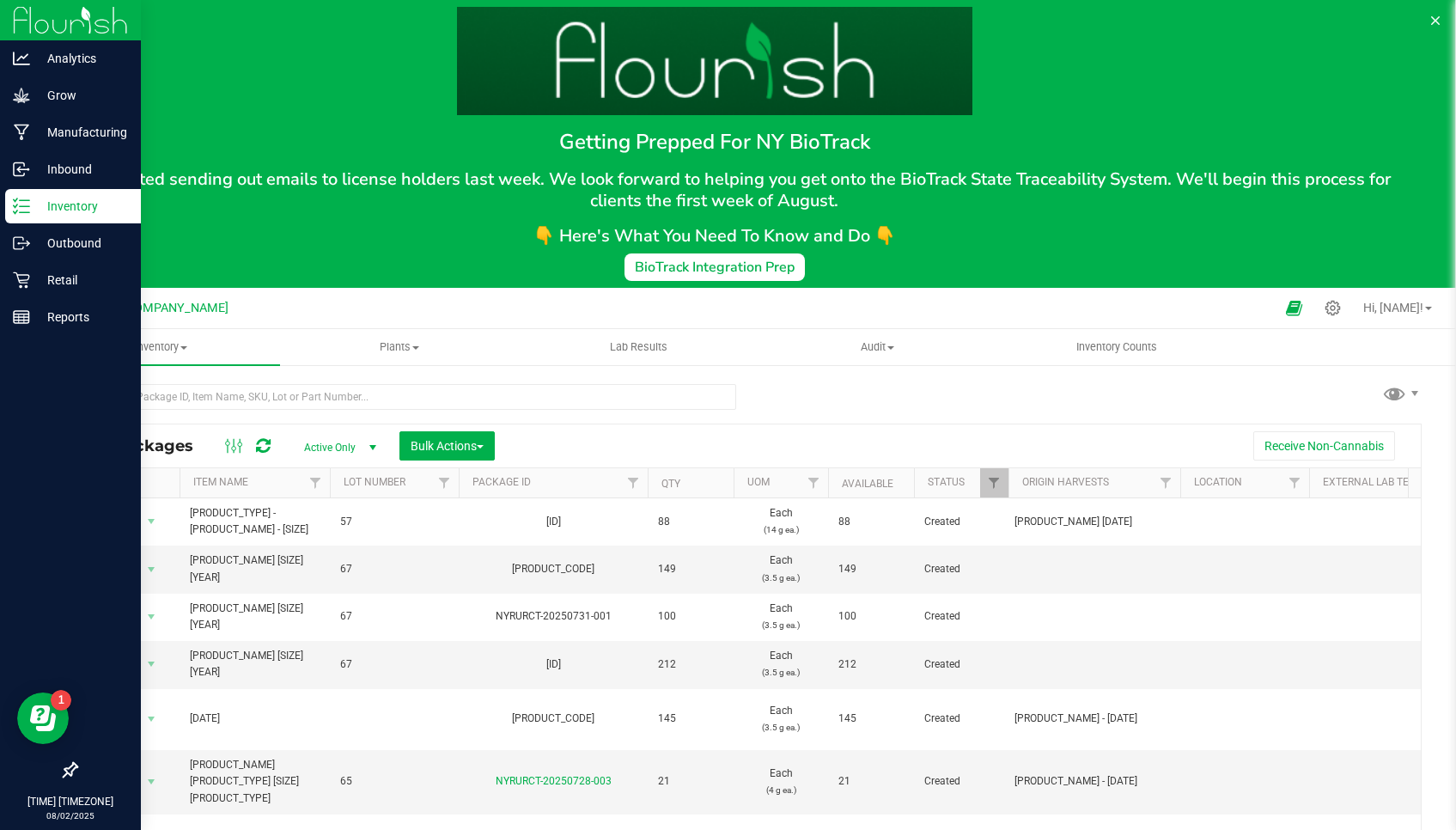 click on "All Packages
Active Only Active Only Lab Samples Locked All
Bulk Actions
Add to manufacturing run
Add to outbound order
Combine packages" at bounding box center (748, 715) 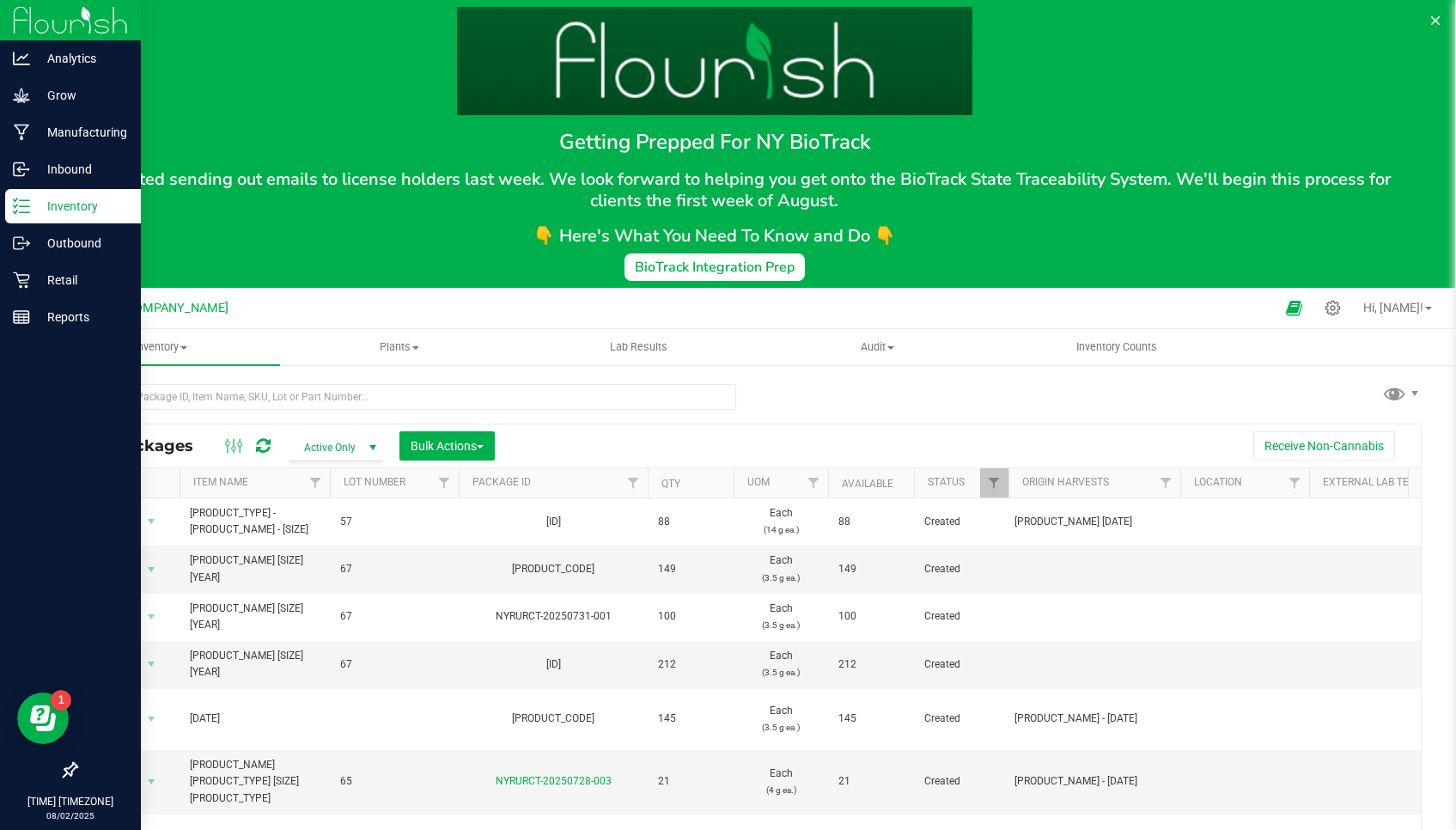 click on "Receive Non-Cannabis" at bounding box center (958, 446) 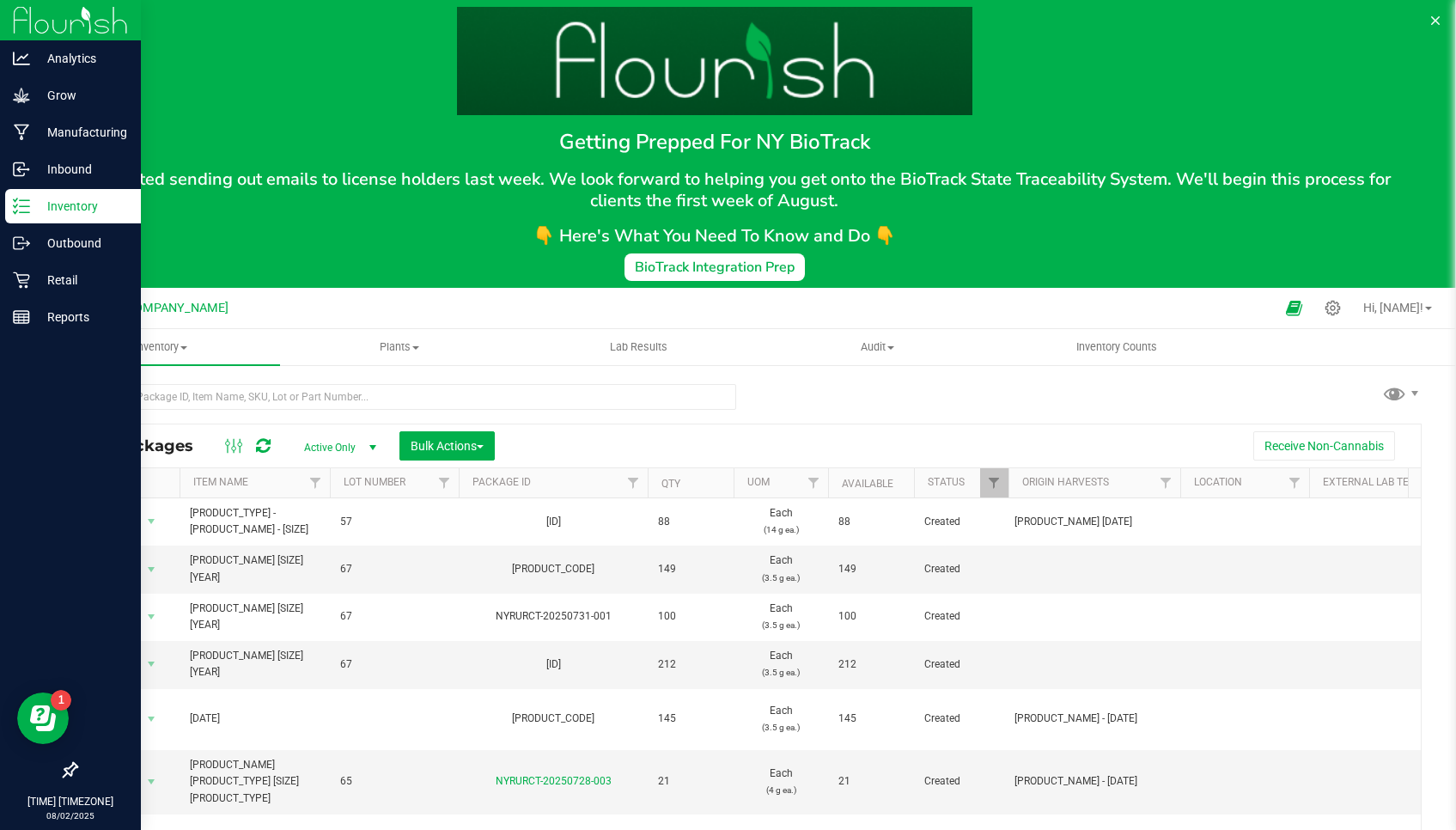 click on "Bulk Actions" at bounding box center (447, 446) 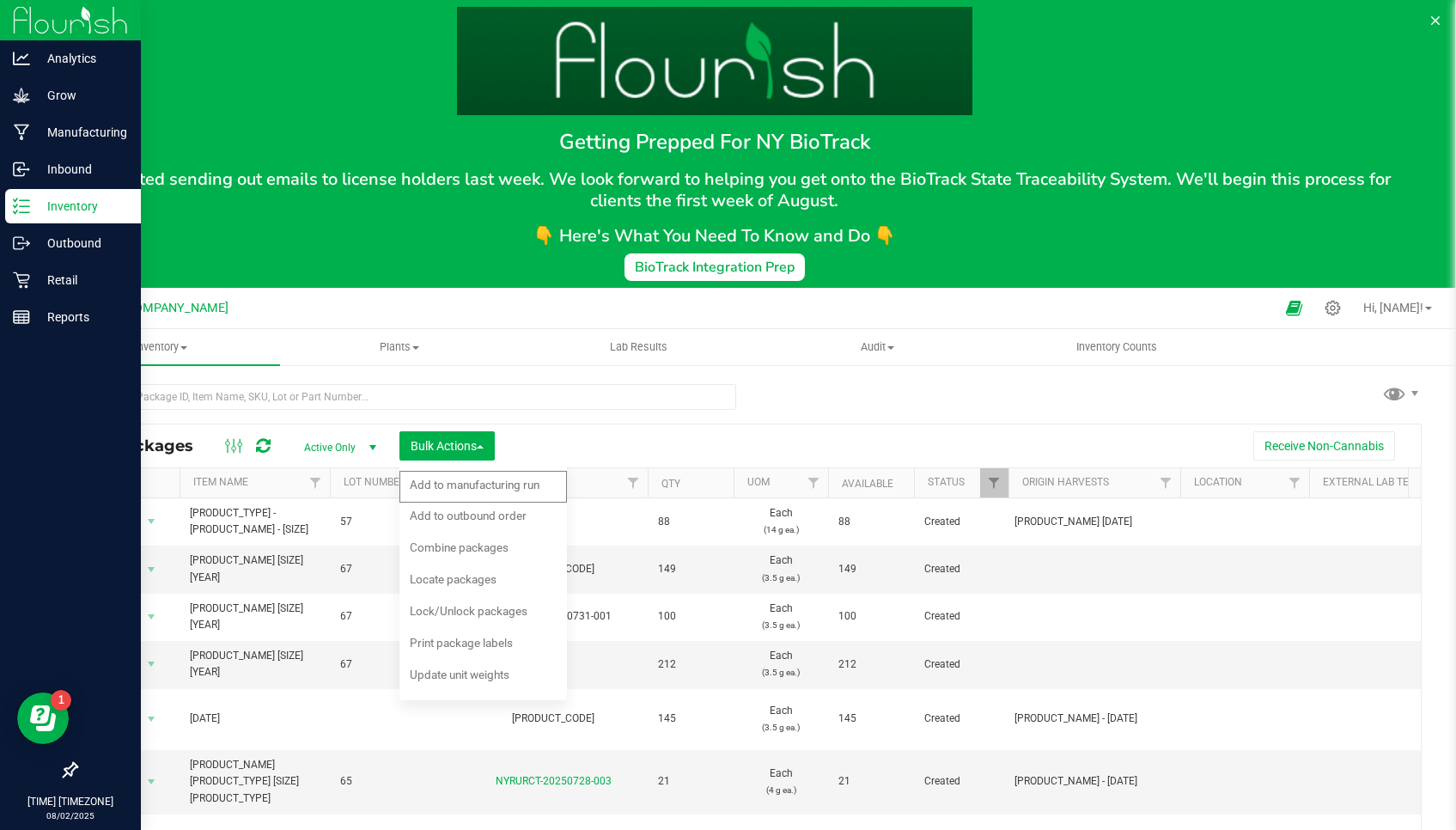 click on "Update unit weights" at bounding box center (460, 674) 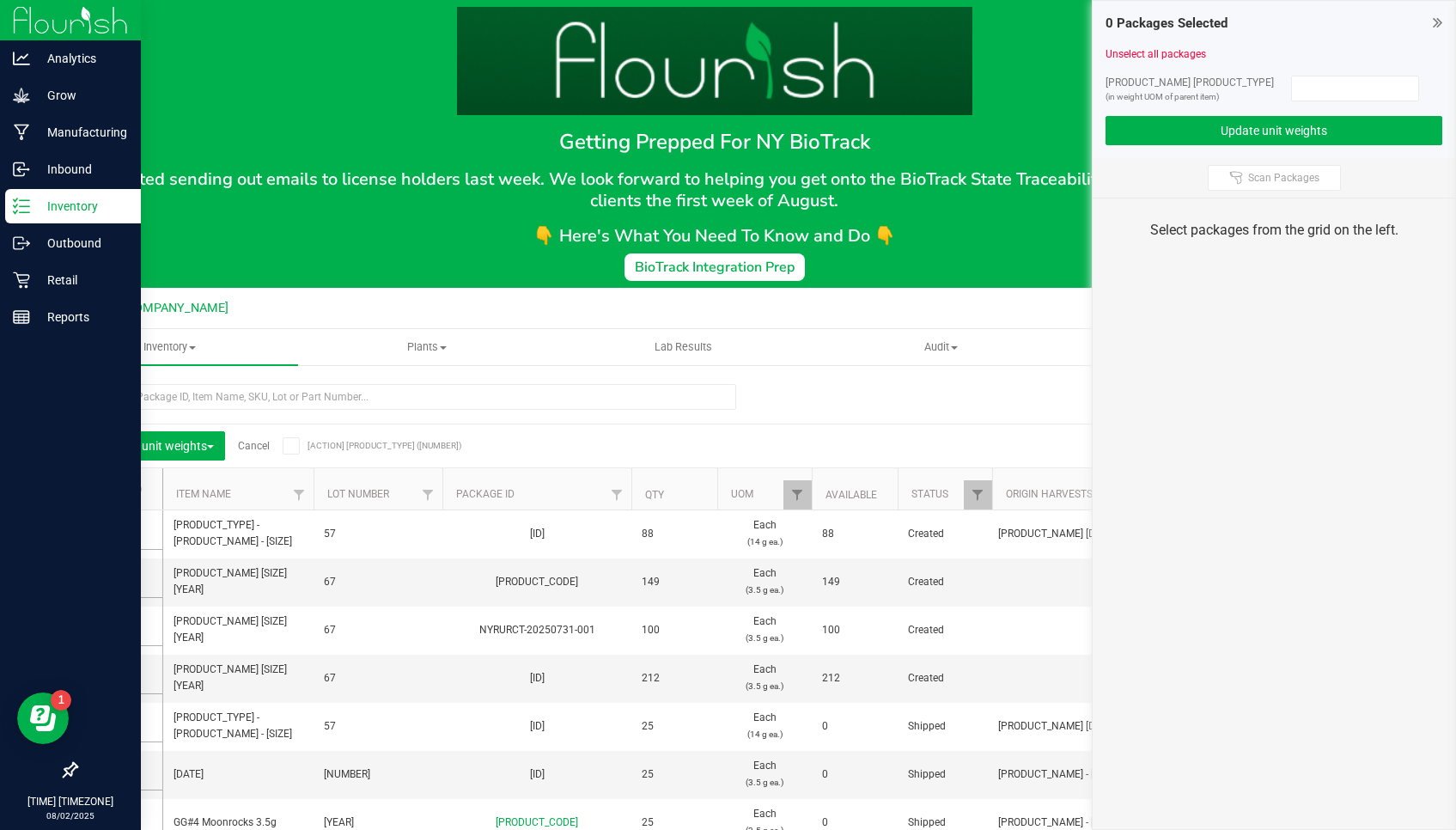 click at bounding box center (192, 348) 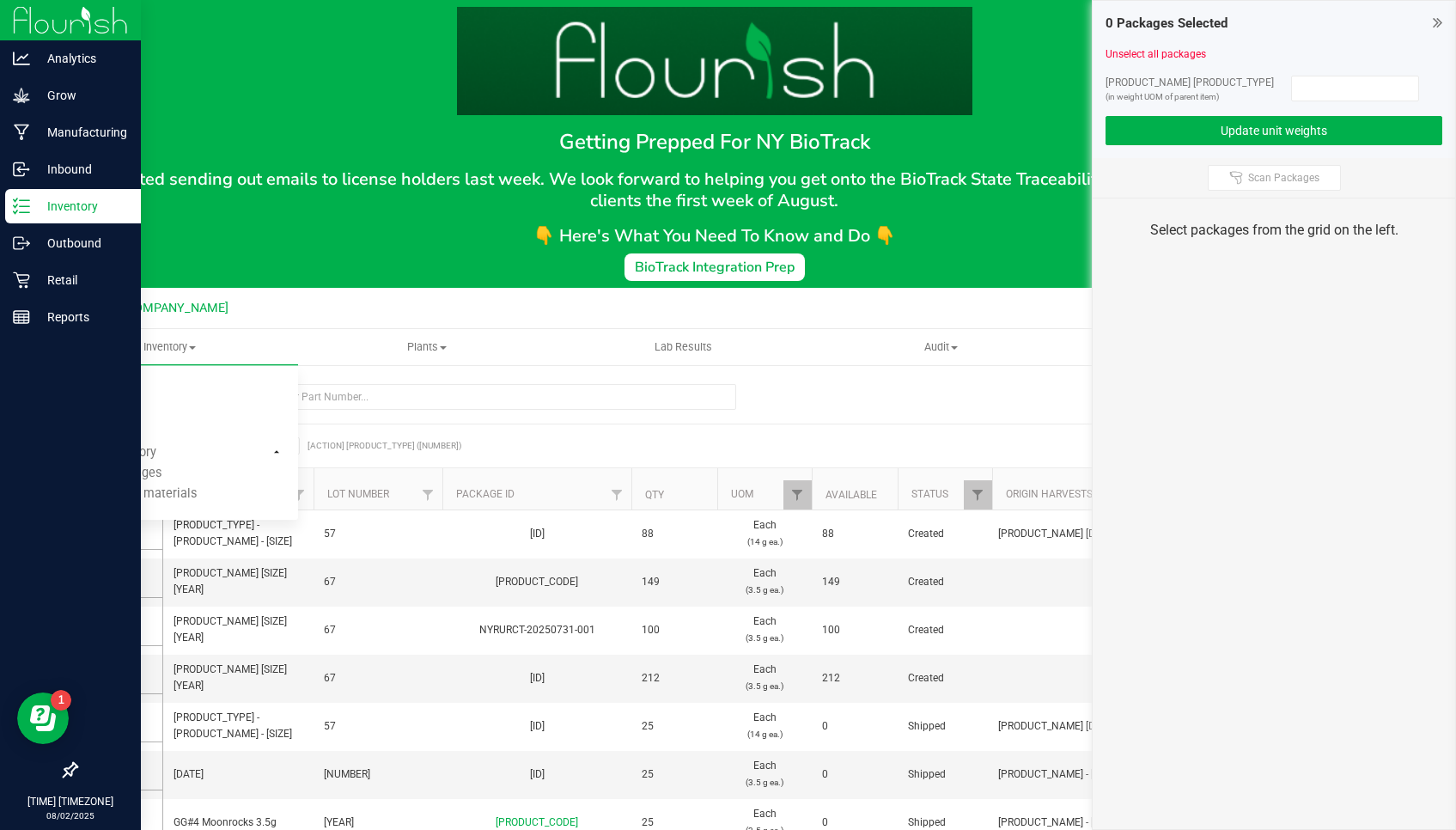 click on "All packages" at bounding box center (100, 391) 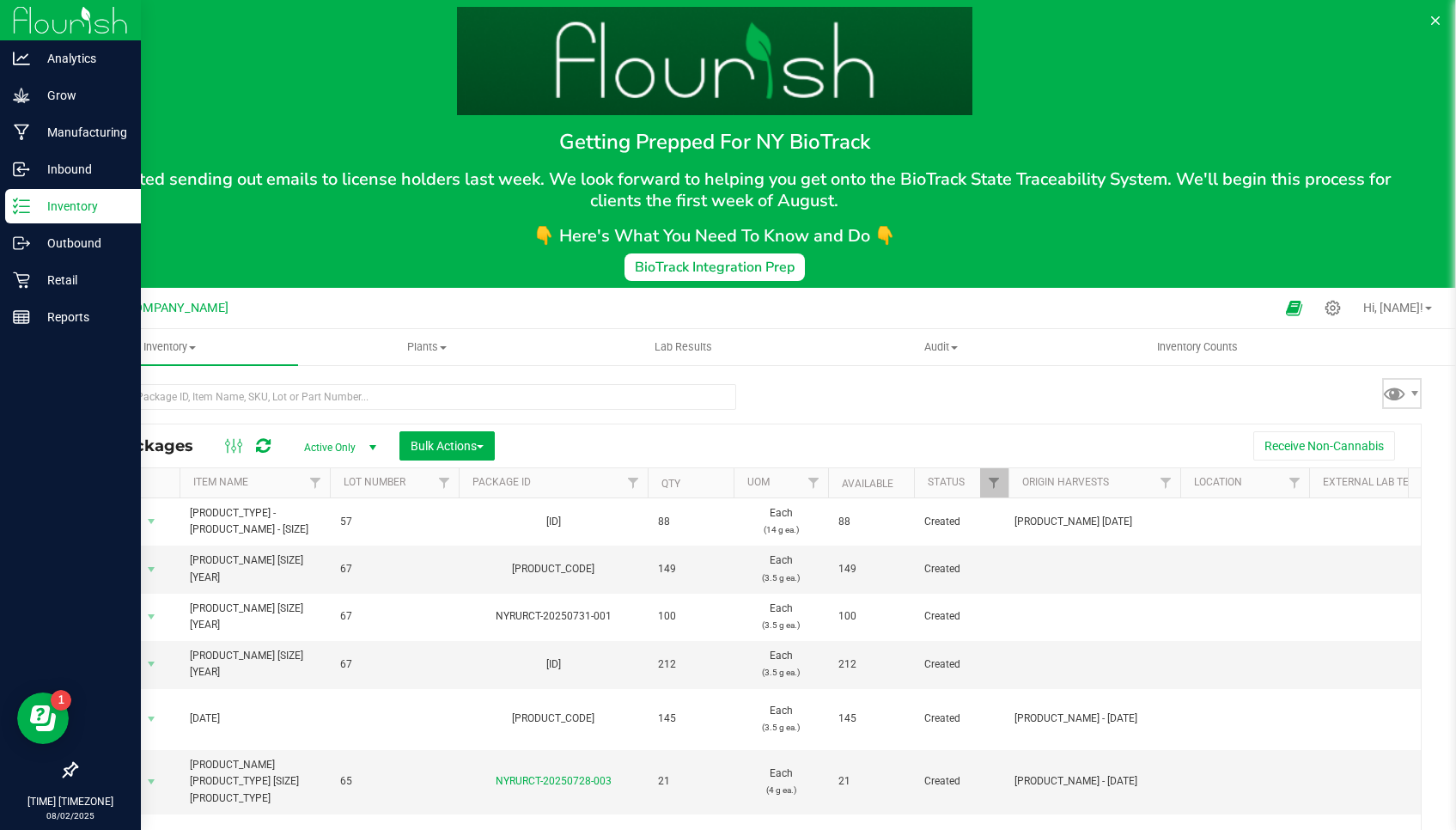 click at bounding box center [1415, 394] 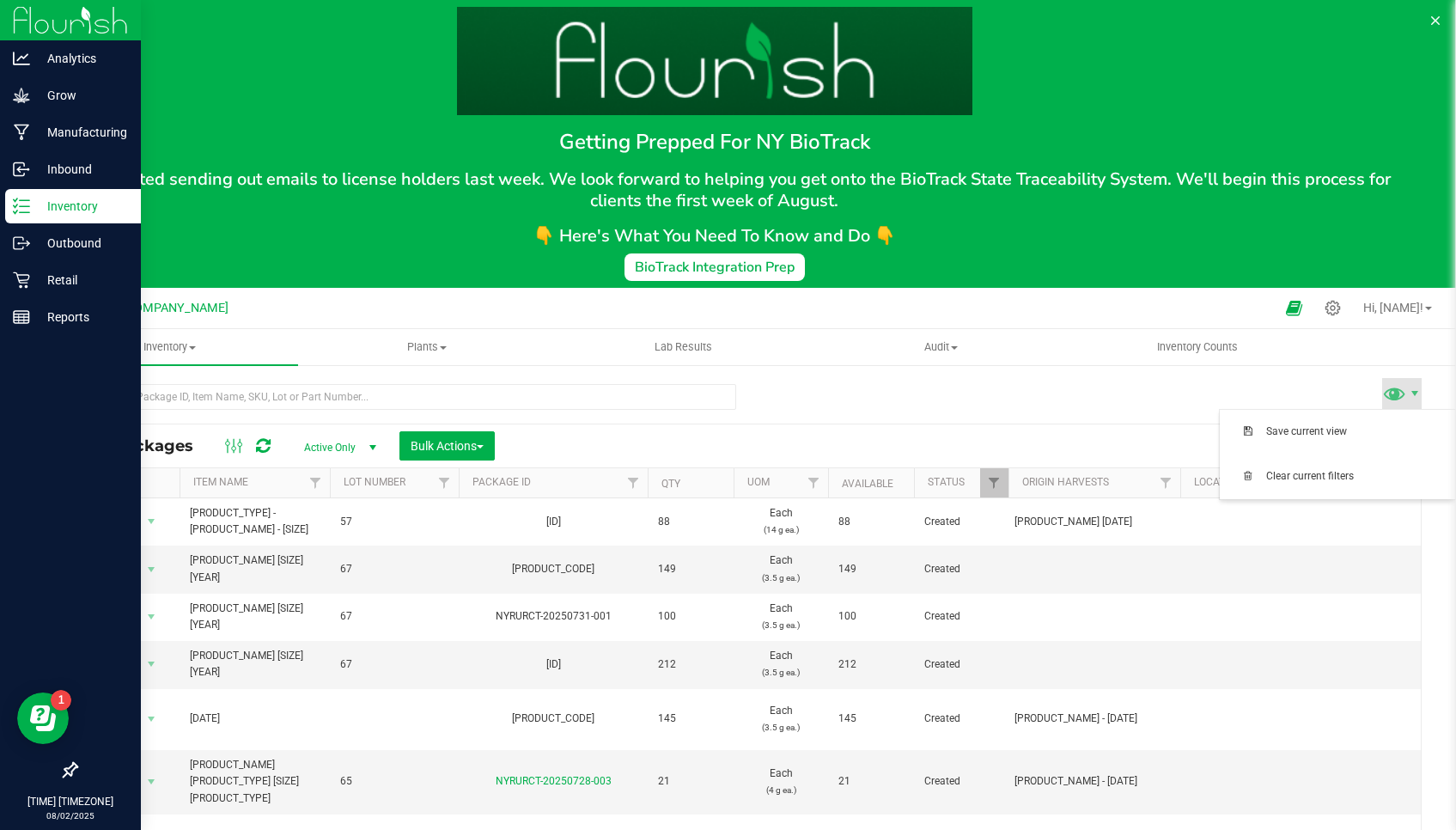 click on "All Packages
Active Only Active Only Lab Samples Locked All
Bulk Actions
Add to manufacturing run
Add to outbound order
Combine packages" at bounding box center (748, 715) 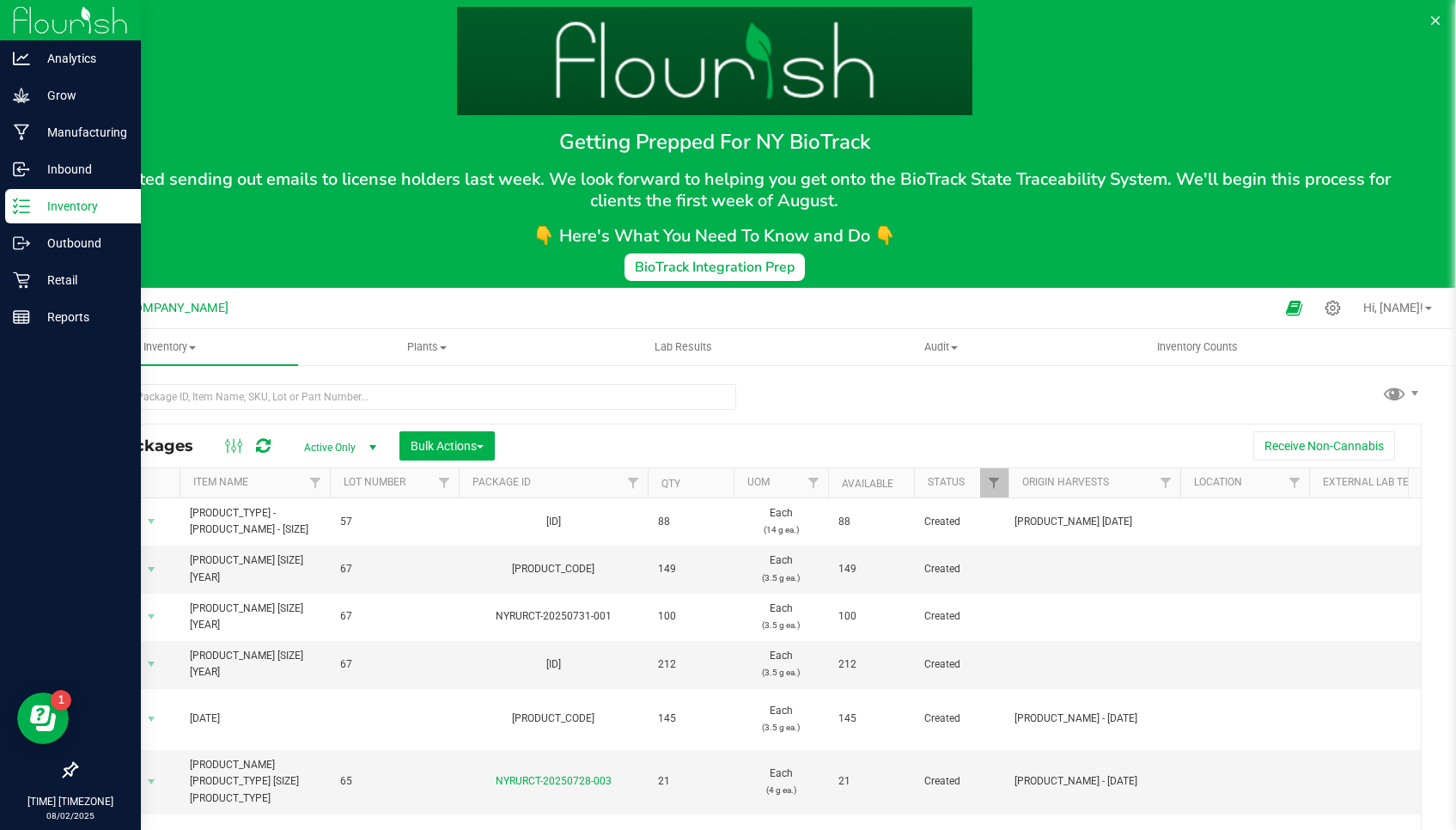 click on "Hi, [NAME]!" at bounding box center [1393, 308] 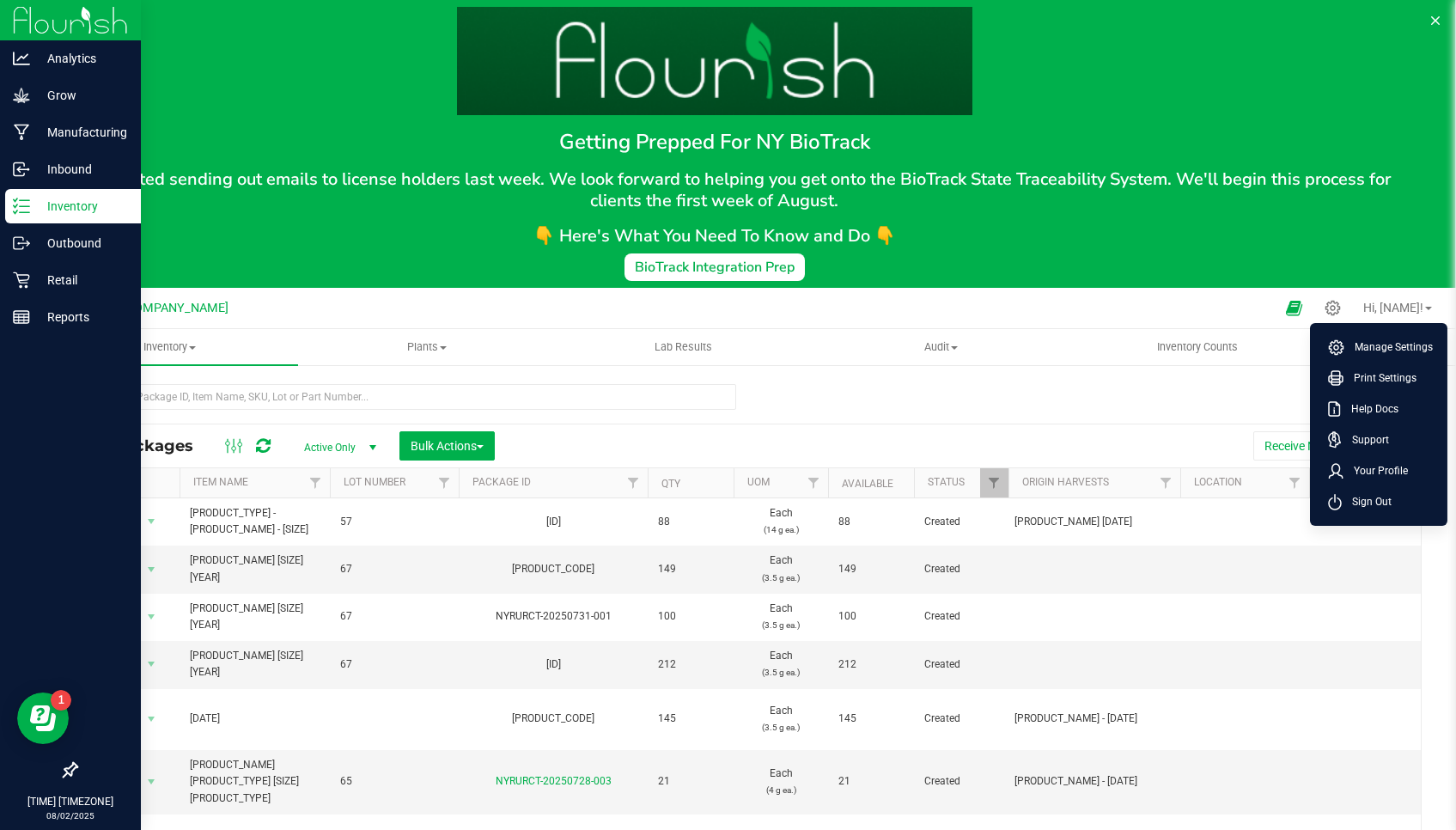 click on "Help Docs" at bounding box center (1369, 409) 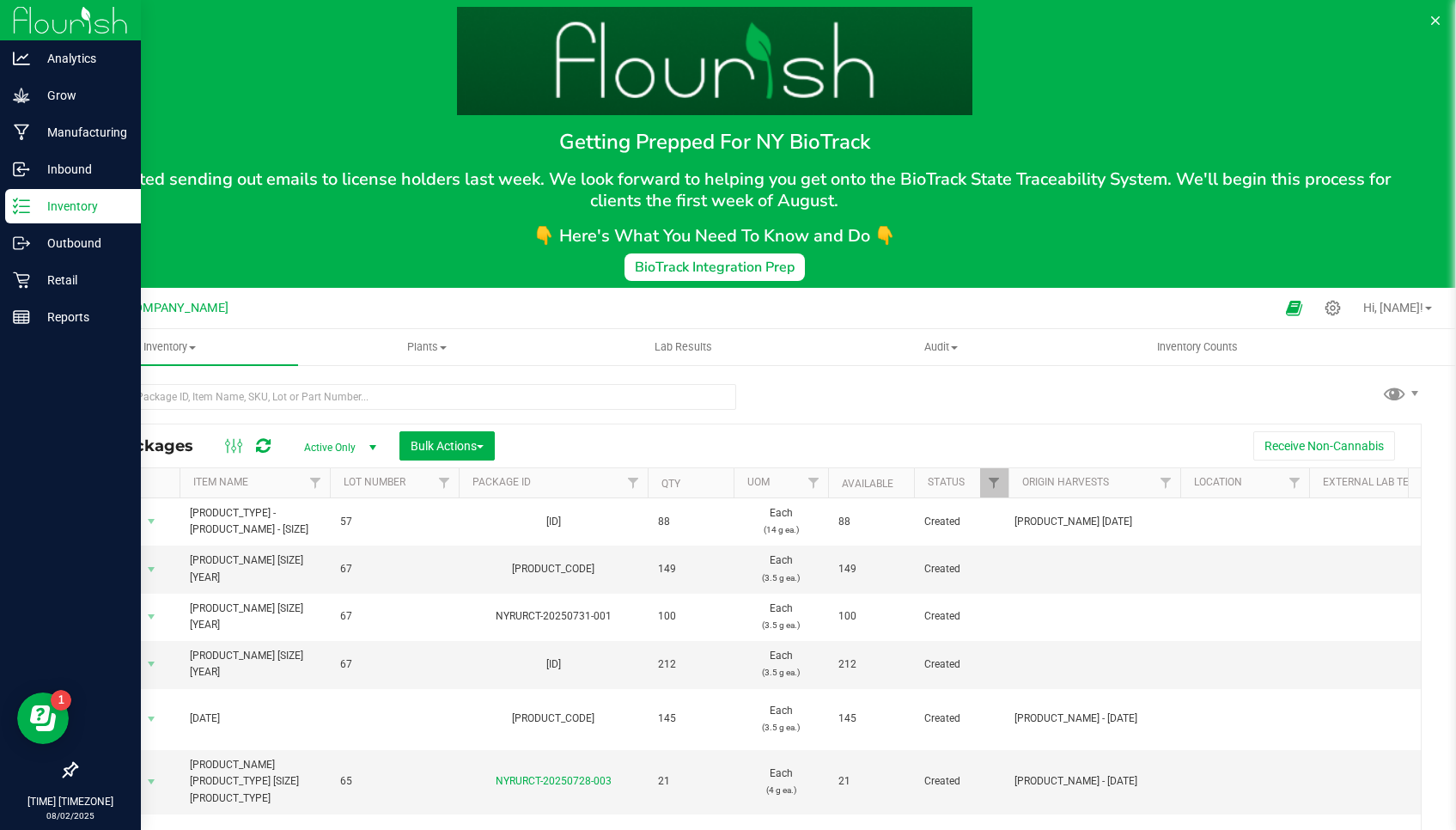click on "[REPORT_TYPE] [REPORT_TYPE] [REPORT_TYPE] [REPORT_TYPE] [REPORT_TYPE] [REPORT_TYPE] [REPORT_TYPE] [REPORT_TYPE] [TIME] [TIMEZONE] [DATE]  [DATE]" at bounding box center (70, 415) 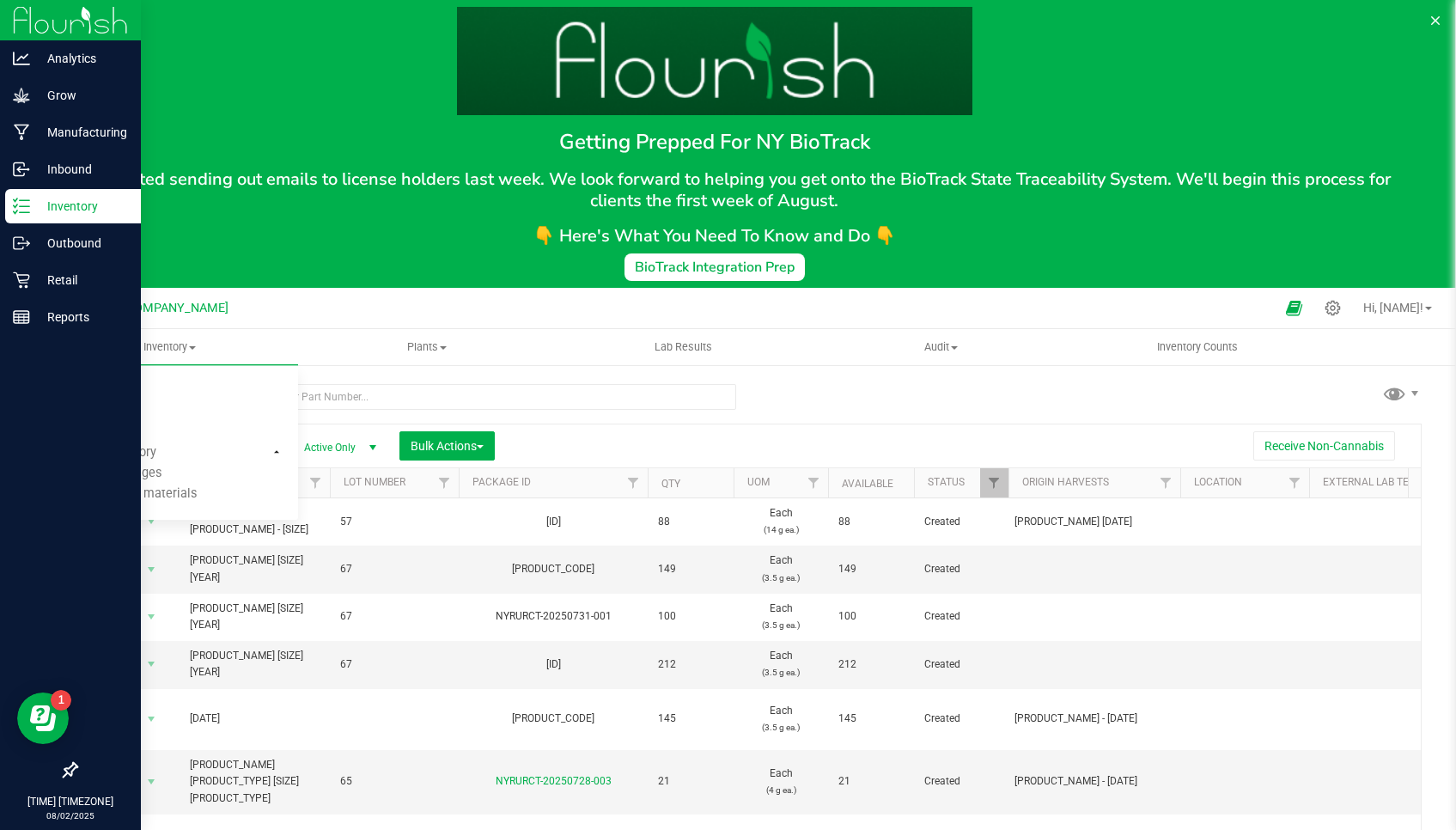 click 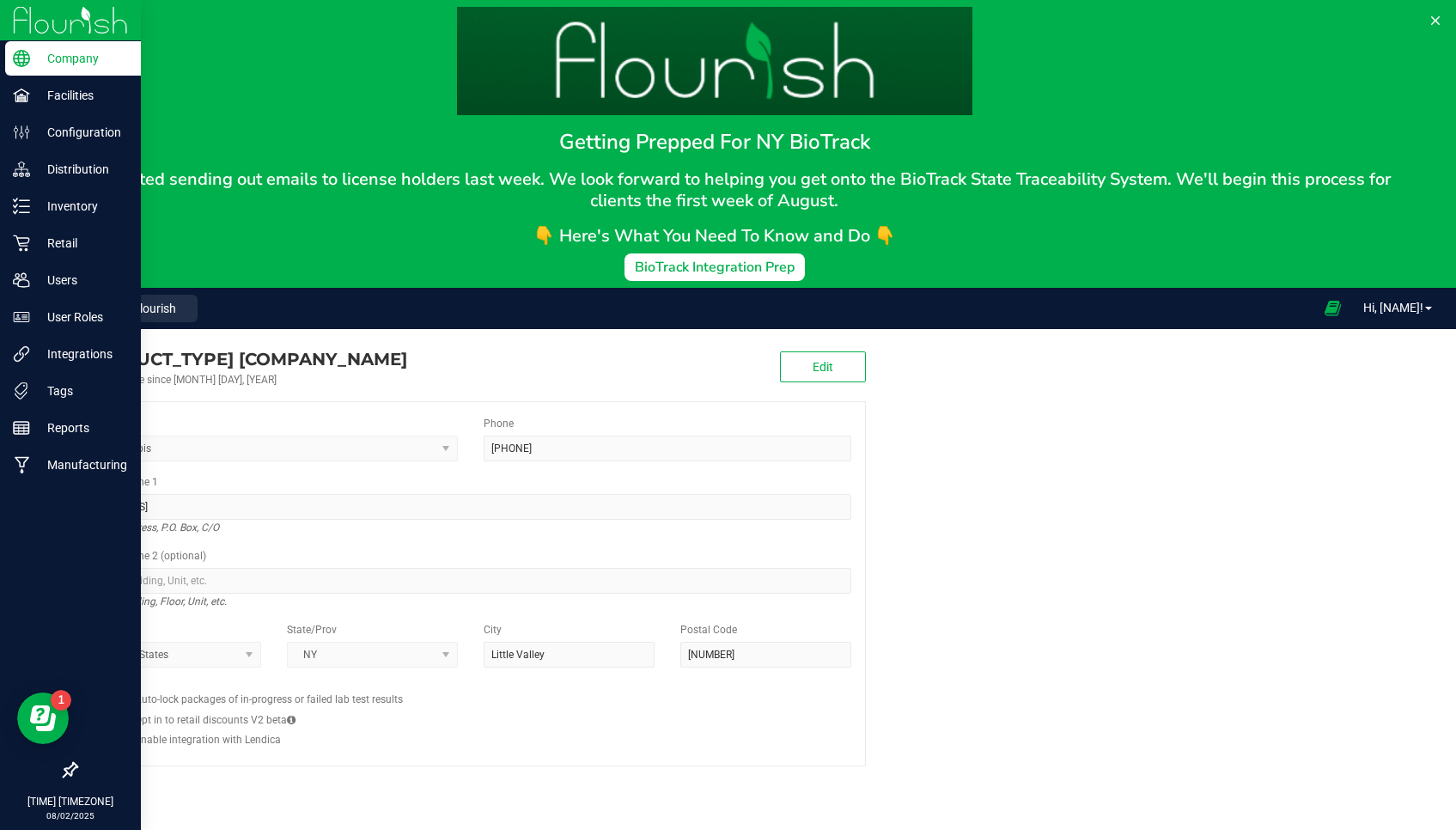 click on "[COMPANY_NAME] [COMPANY_NAME] [REPORT_TYPE] [REPORT_TYPE] [REPORT_TYPE] [REPORT_TYPE] [REPORT_TYPE] [REPORT_TYPE] [REPORT_TYPE] [REPORT_TYPE] [REPORT_TYPE] [REPORT_TYPE] [REPORT_TYPE] [REPORT_TYPE] [REPORT_TYPE] [REPORT_TYPE] [TIME] [TIMEZONE] [DATE]  [DATE]" at bounding box center [70, 415] 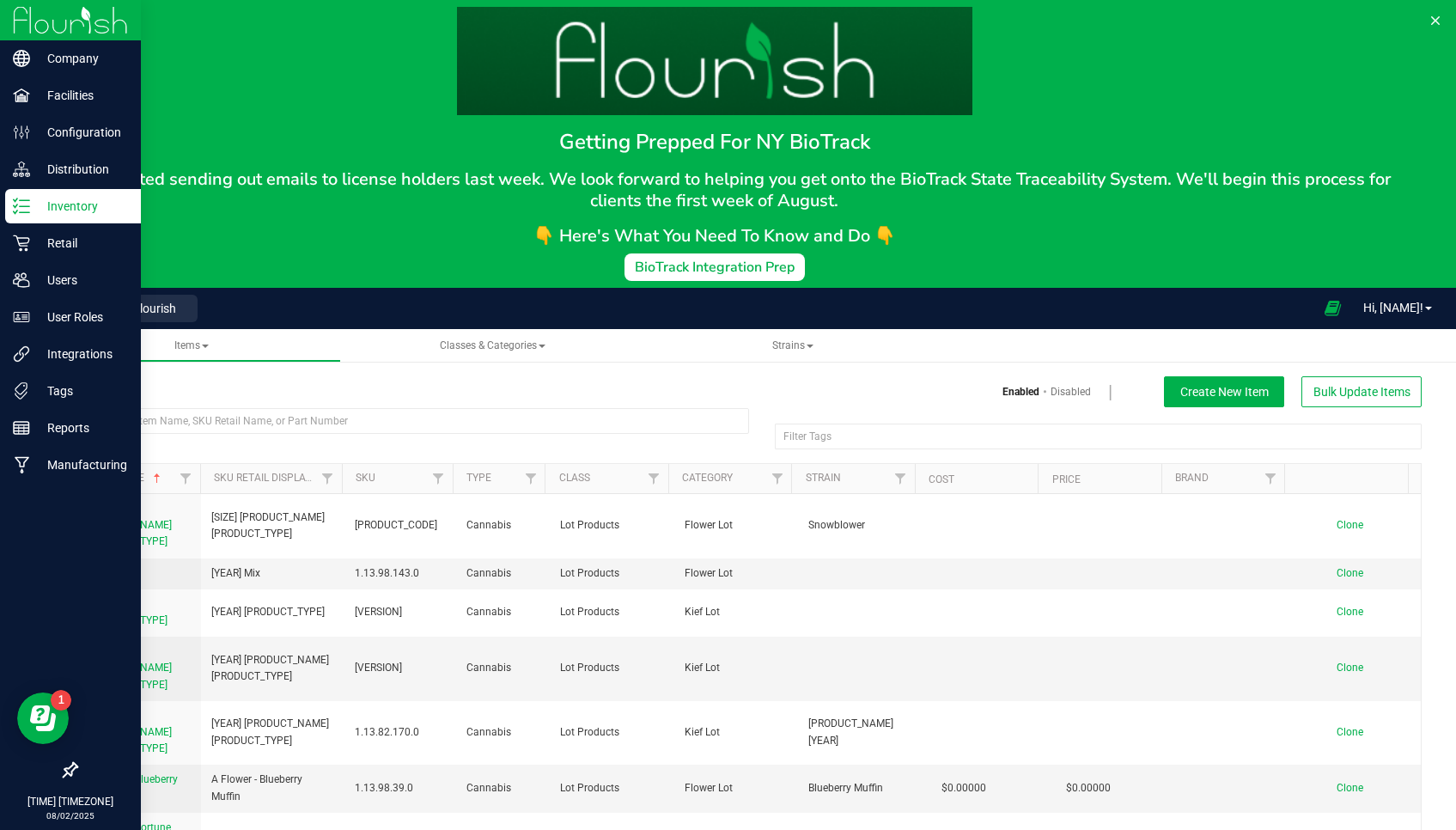 click on "Items" at bounding box center (405, 387) 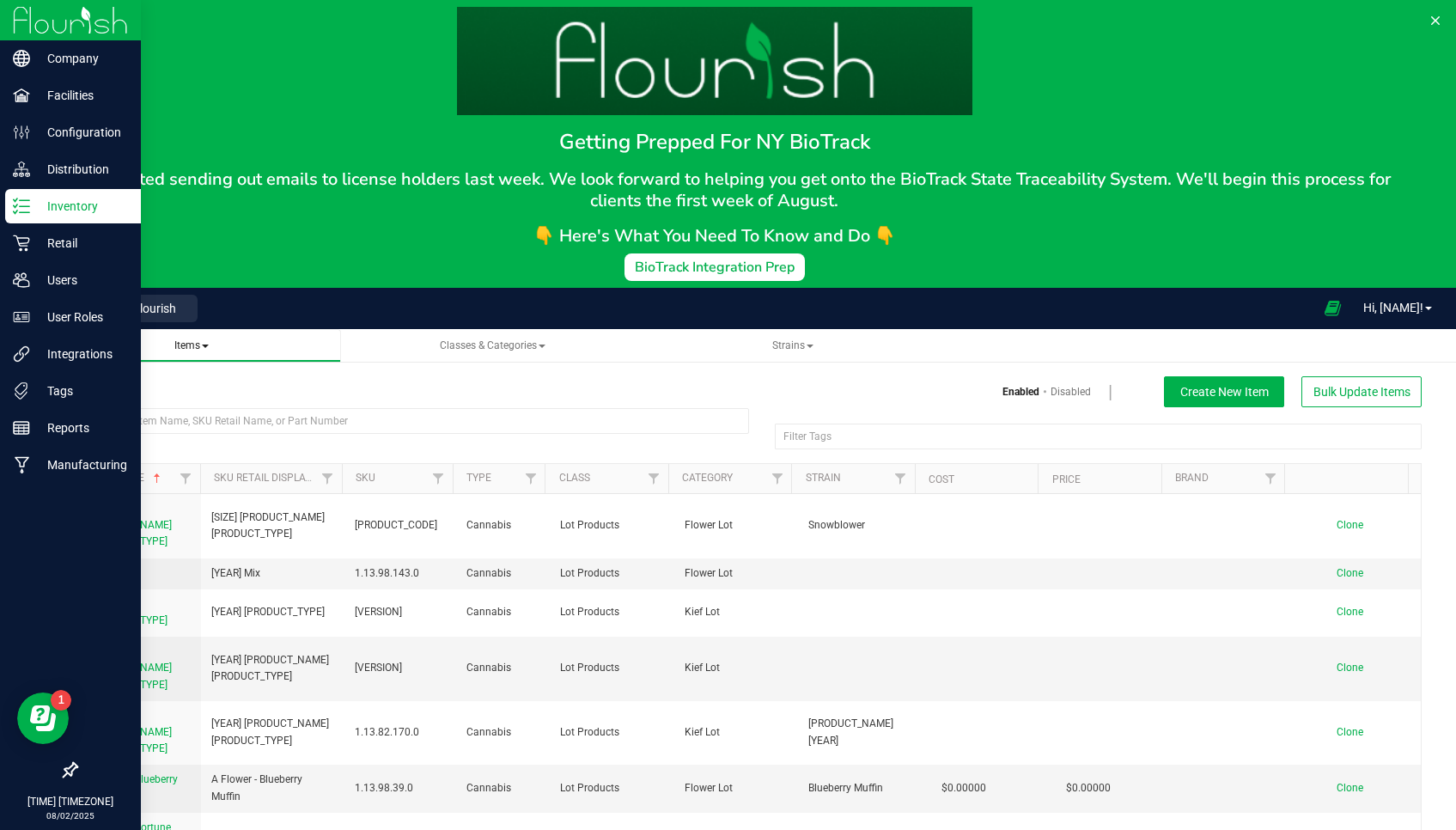 drag, startPoint x: 22, startPoint y: 209, endPoint x: 209, endPoint y: 346, distance: 231.81458 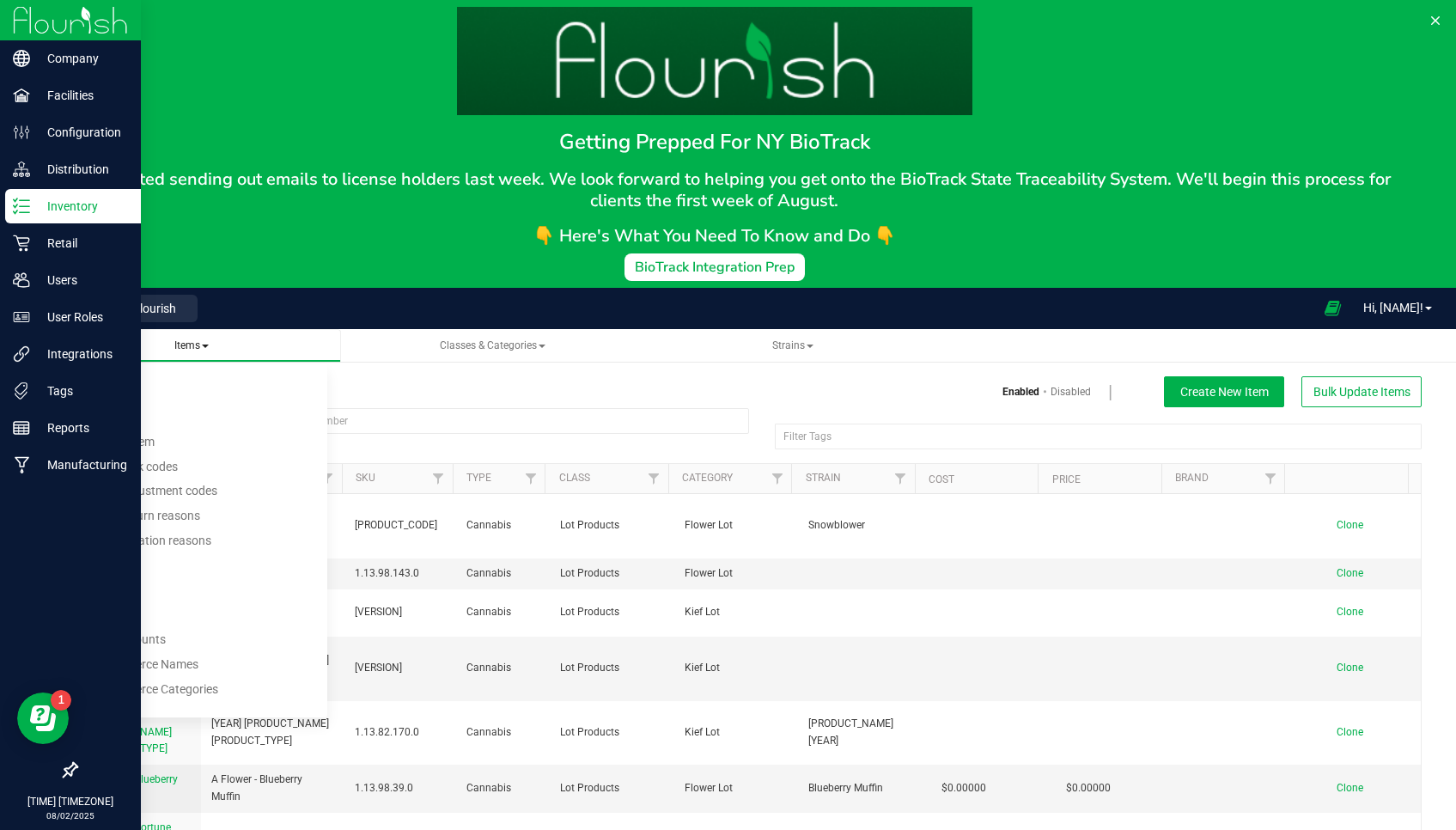 click on "Back to Flourish" at bounding box center (133, 308) 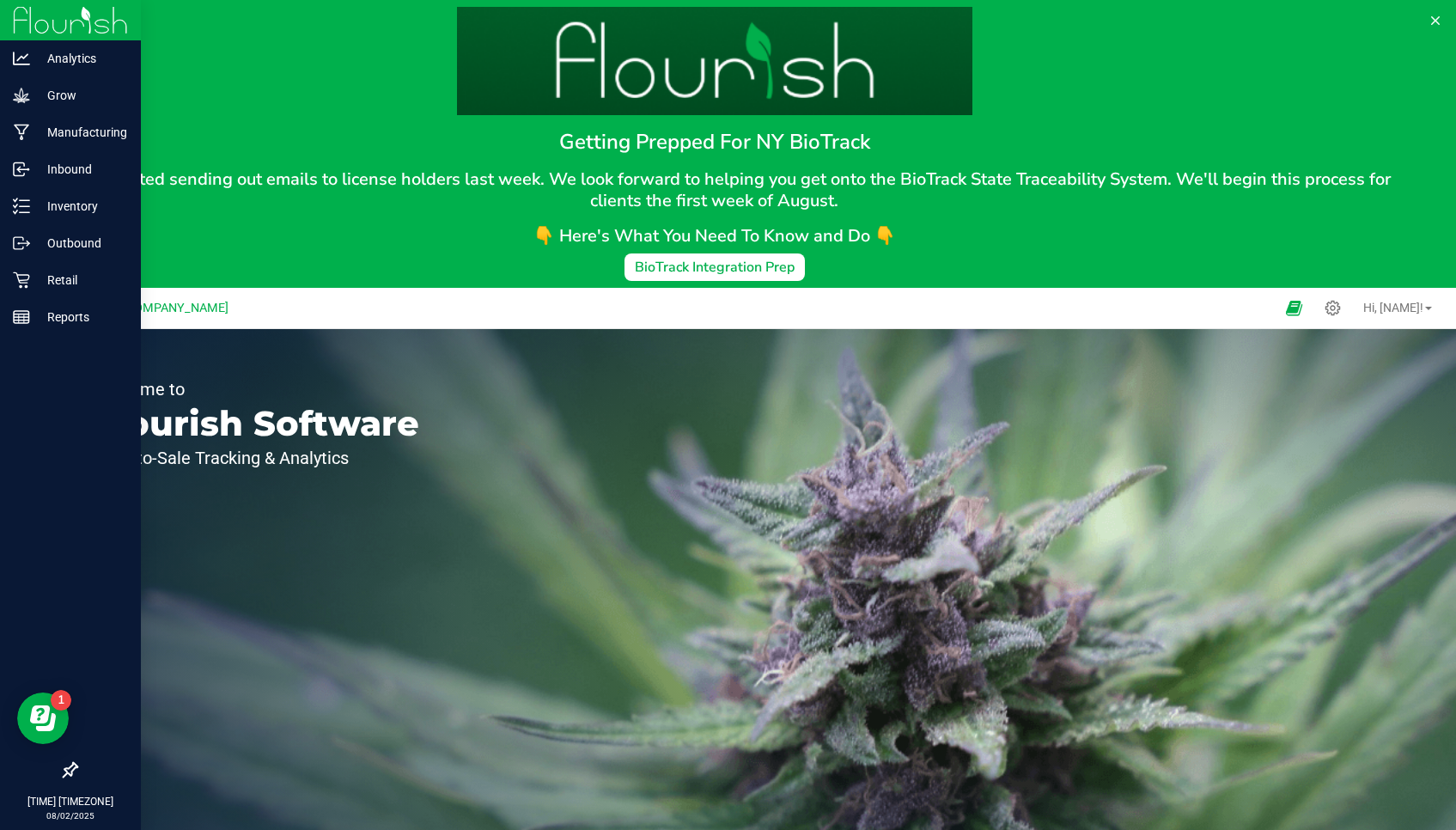 click on "Analytics Grow Manufacturing Inbound Inventory Outbound Retail Reports [TIME] [TIMEZONE] [DATE]  [DATE]" at bounding box center [70, 415] 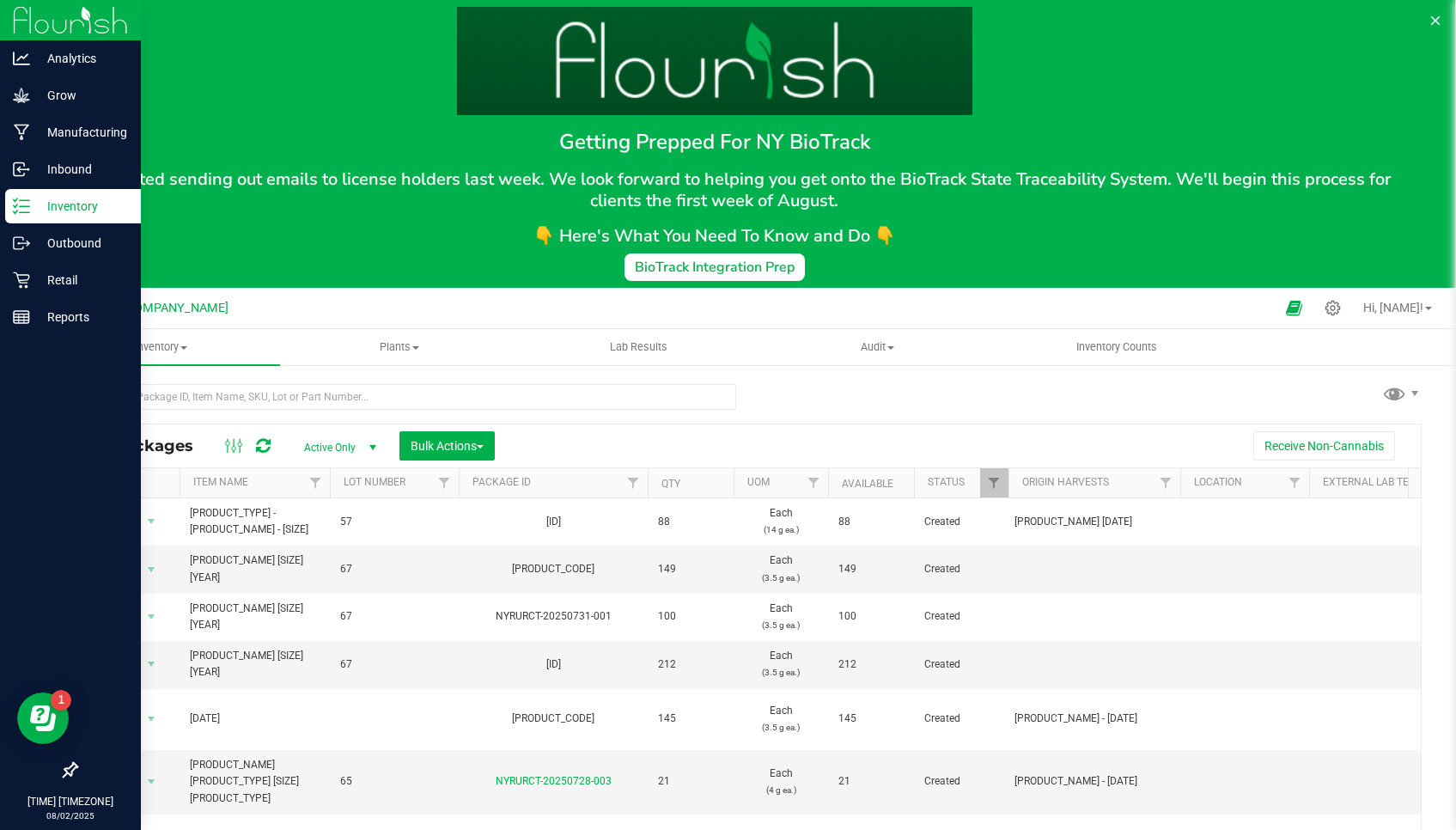 click at bounding box center (791, 308) 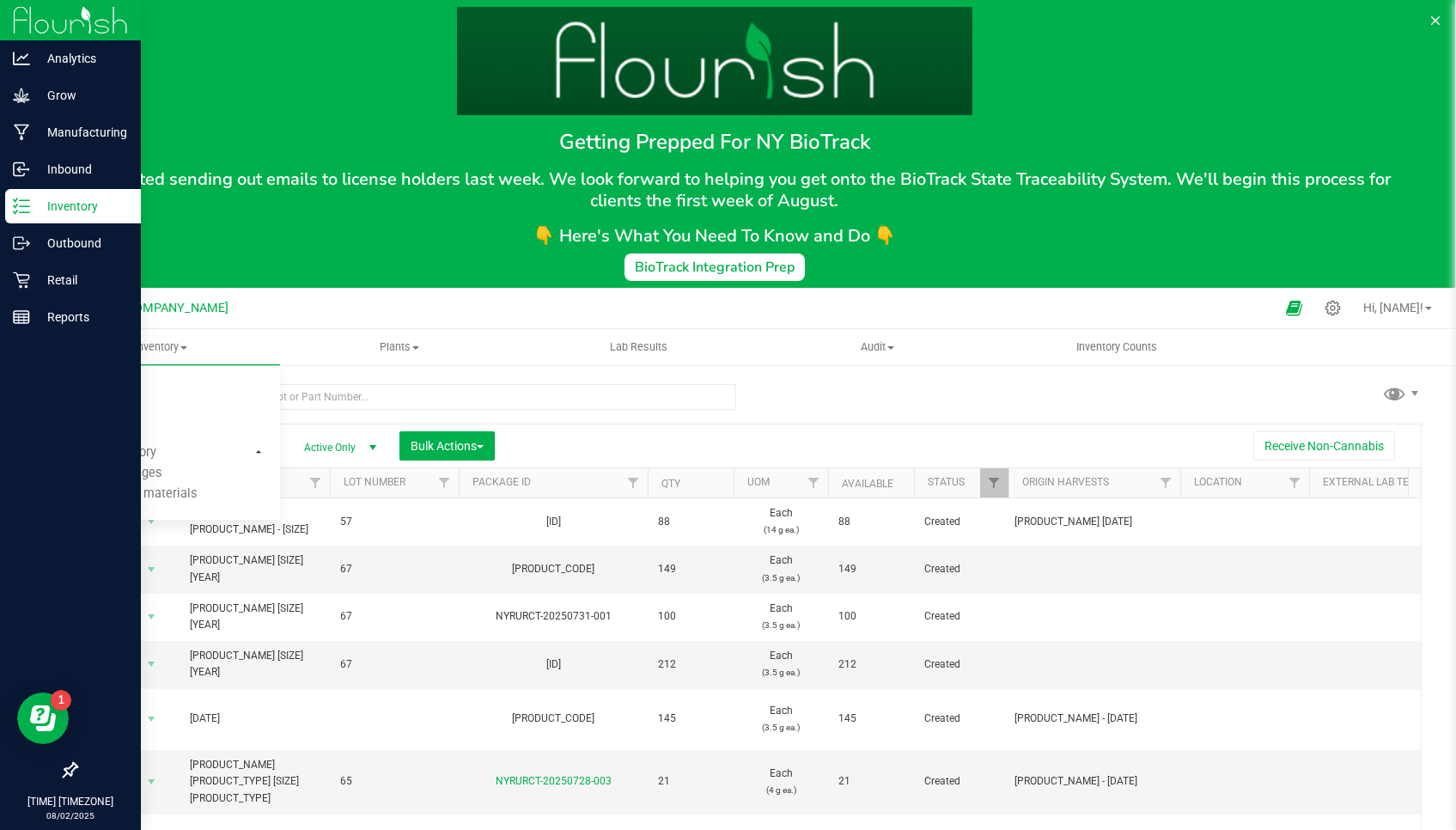 click on "[COMPANY_NAME]" at bounding box center (175, 308) 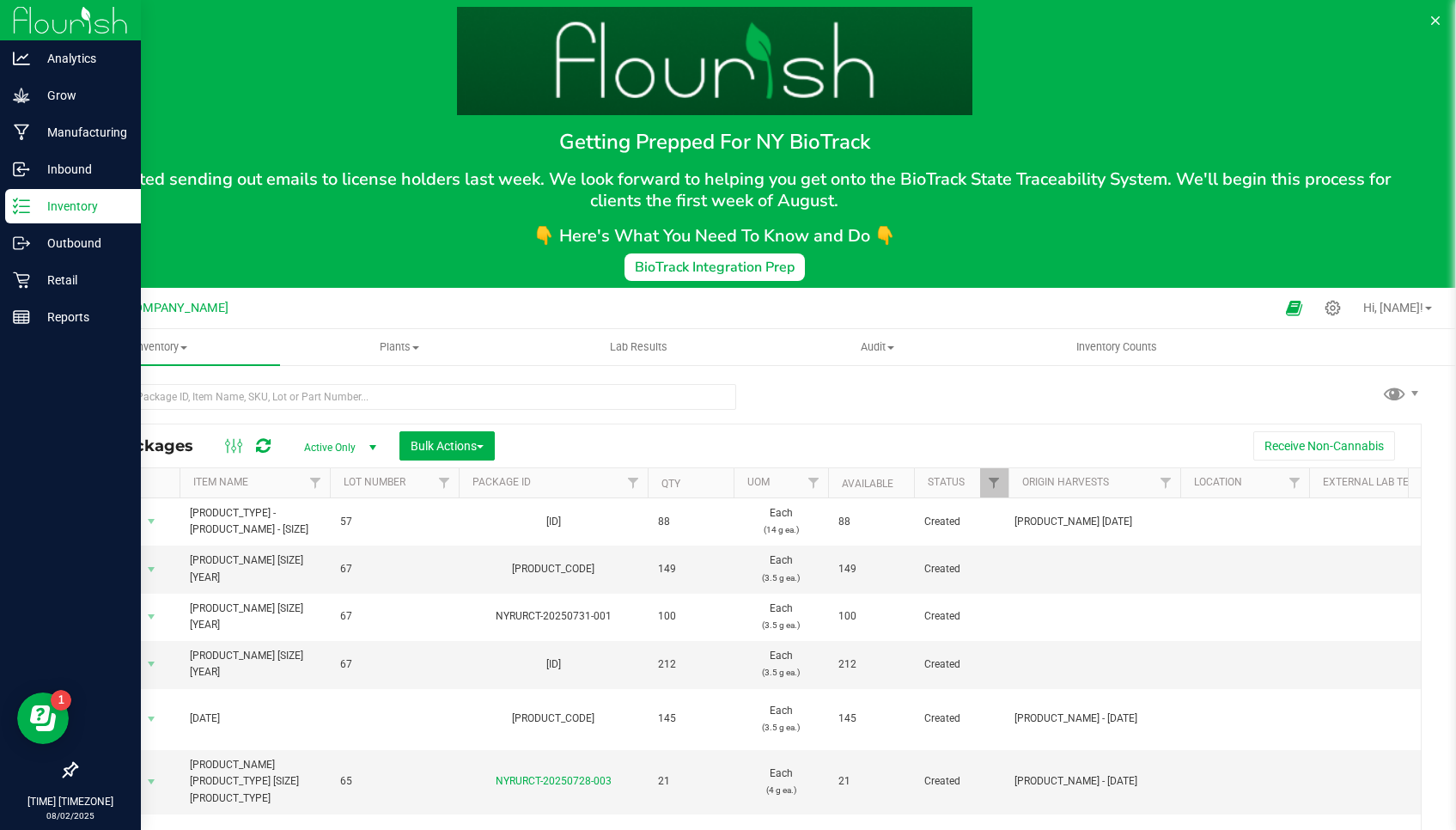 click on "Inventory Counts" at bounding box center (1117, 347) 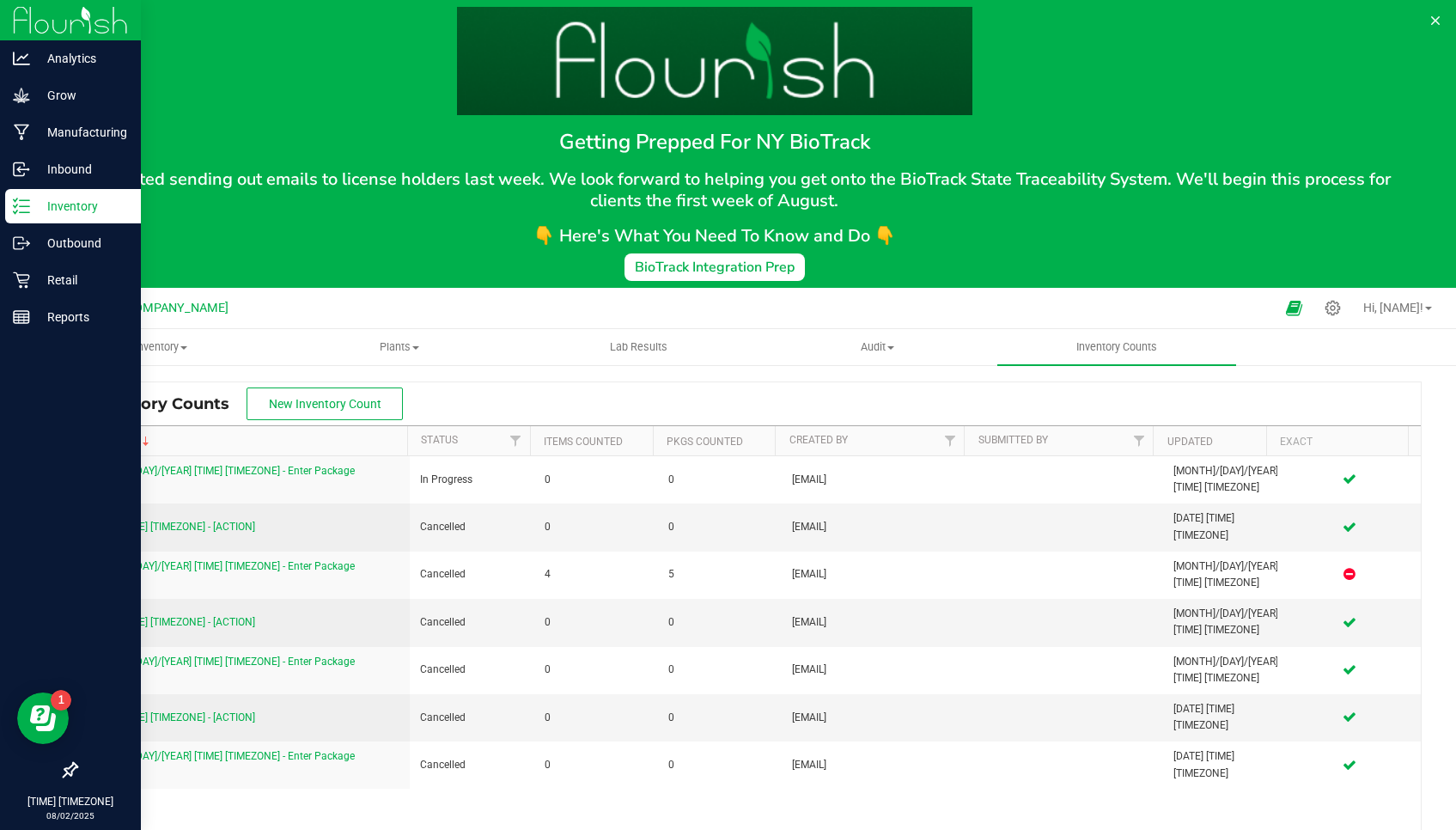 click on "New Inventory Count" at bounding box center (325, 404) 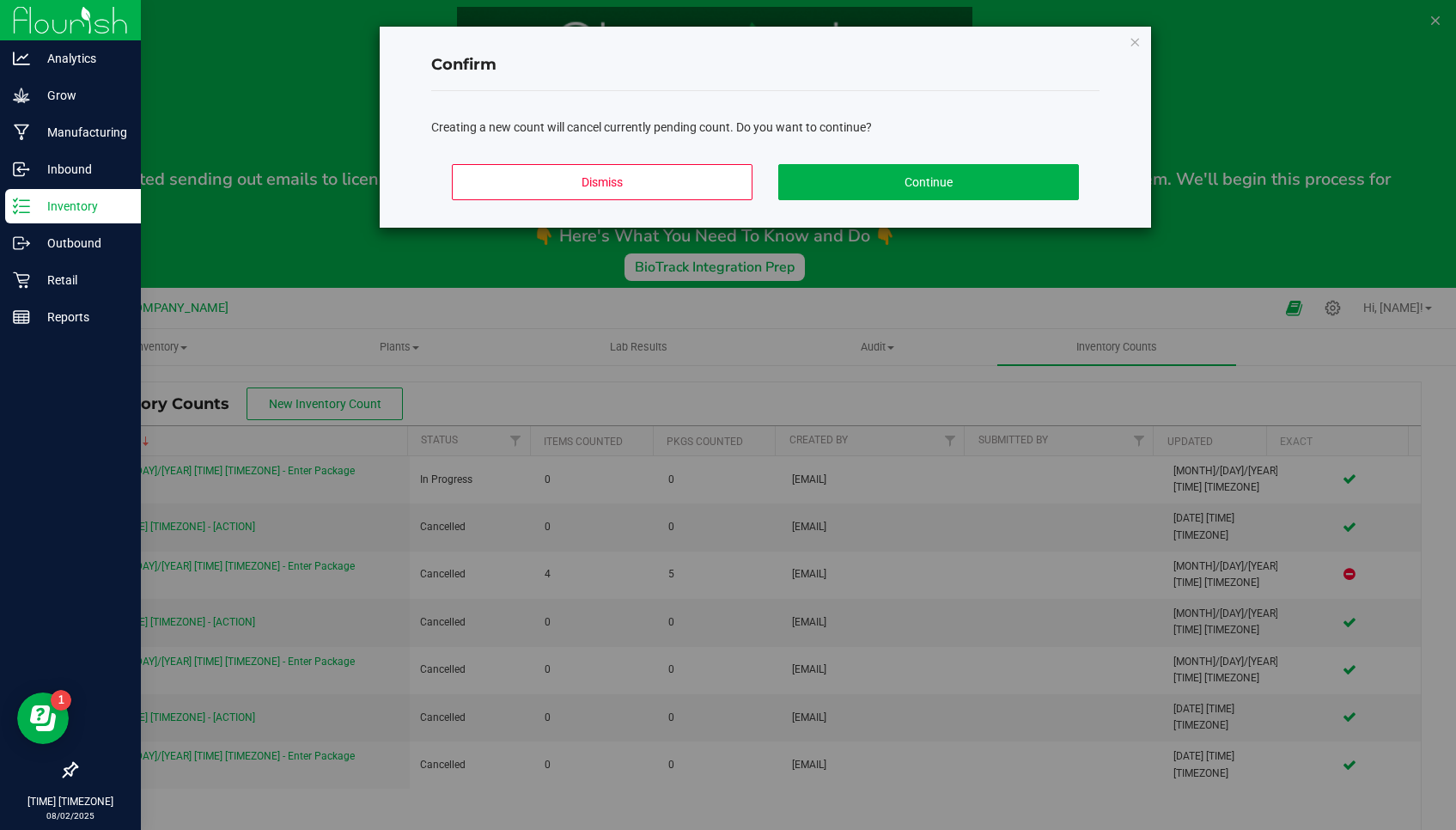 click on "Dismiss" at bounding box center [602, 182] 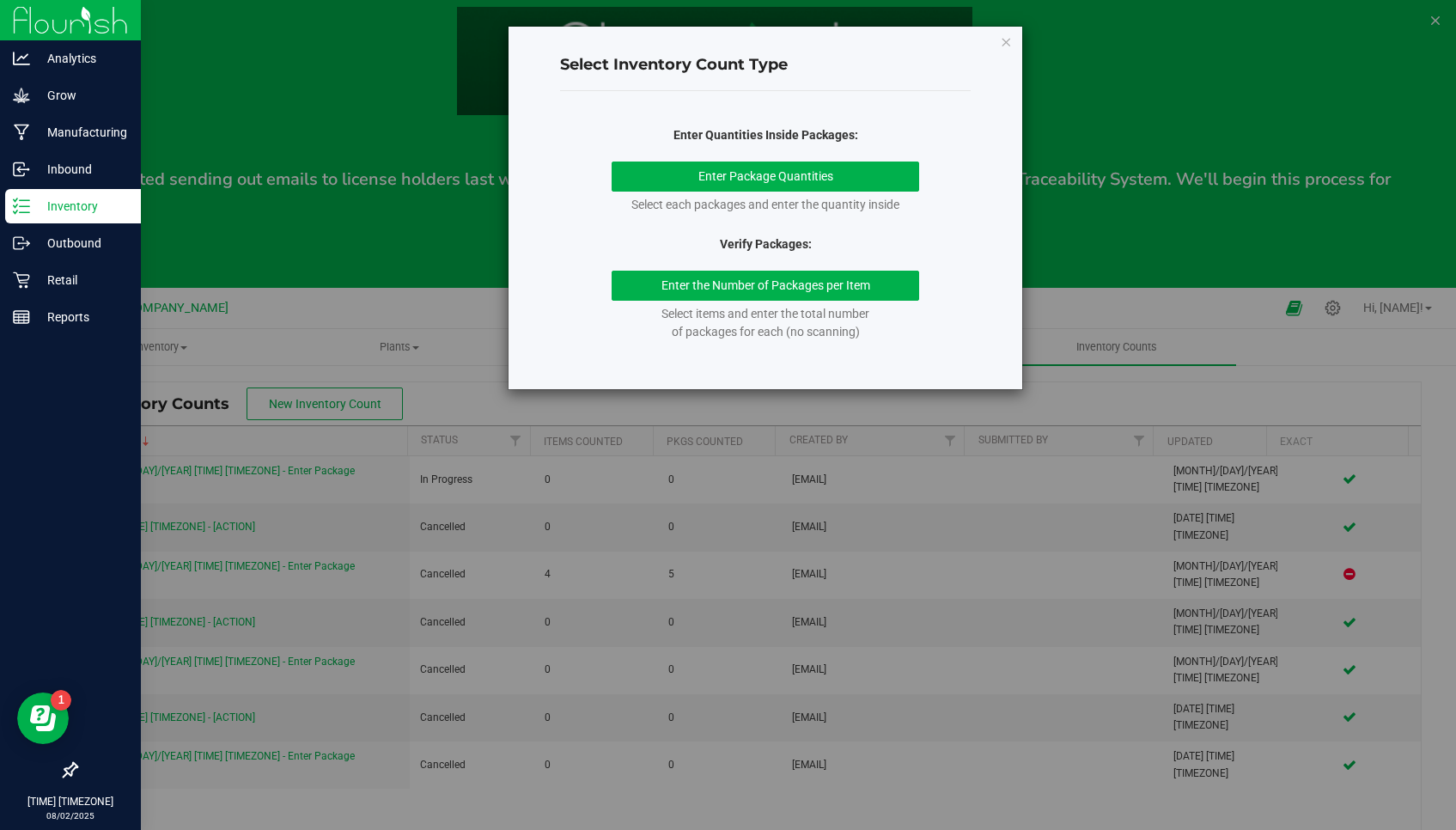 click at bounding box center (1006, 41) 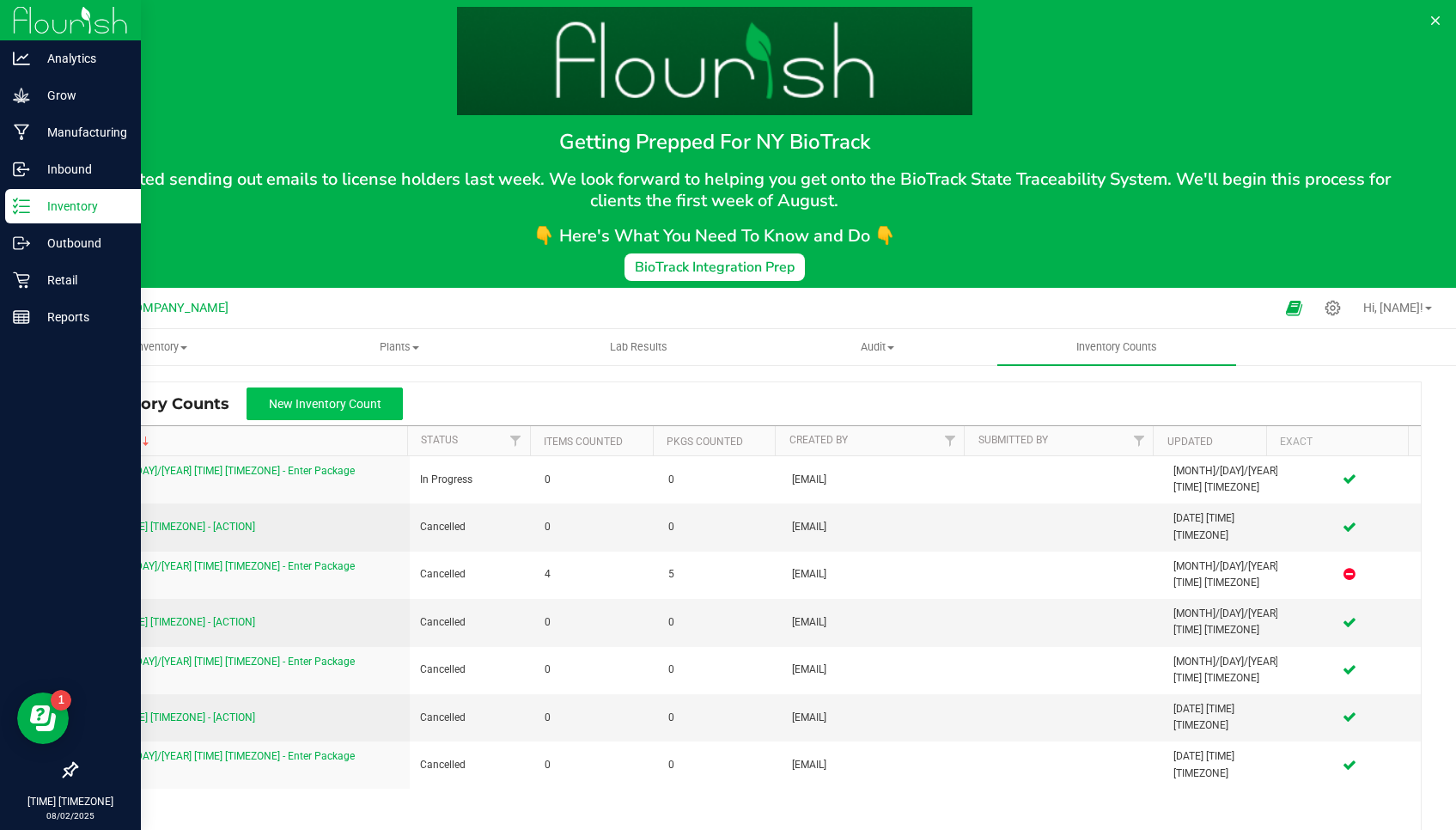 drag, startPoint x: 209, startPoint y: 346, endPoint x: 362, endPoint y: 406, distance: 164.34415 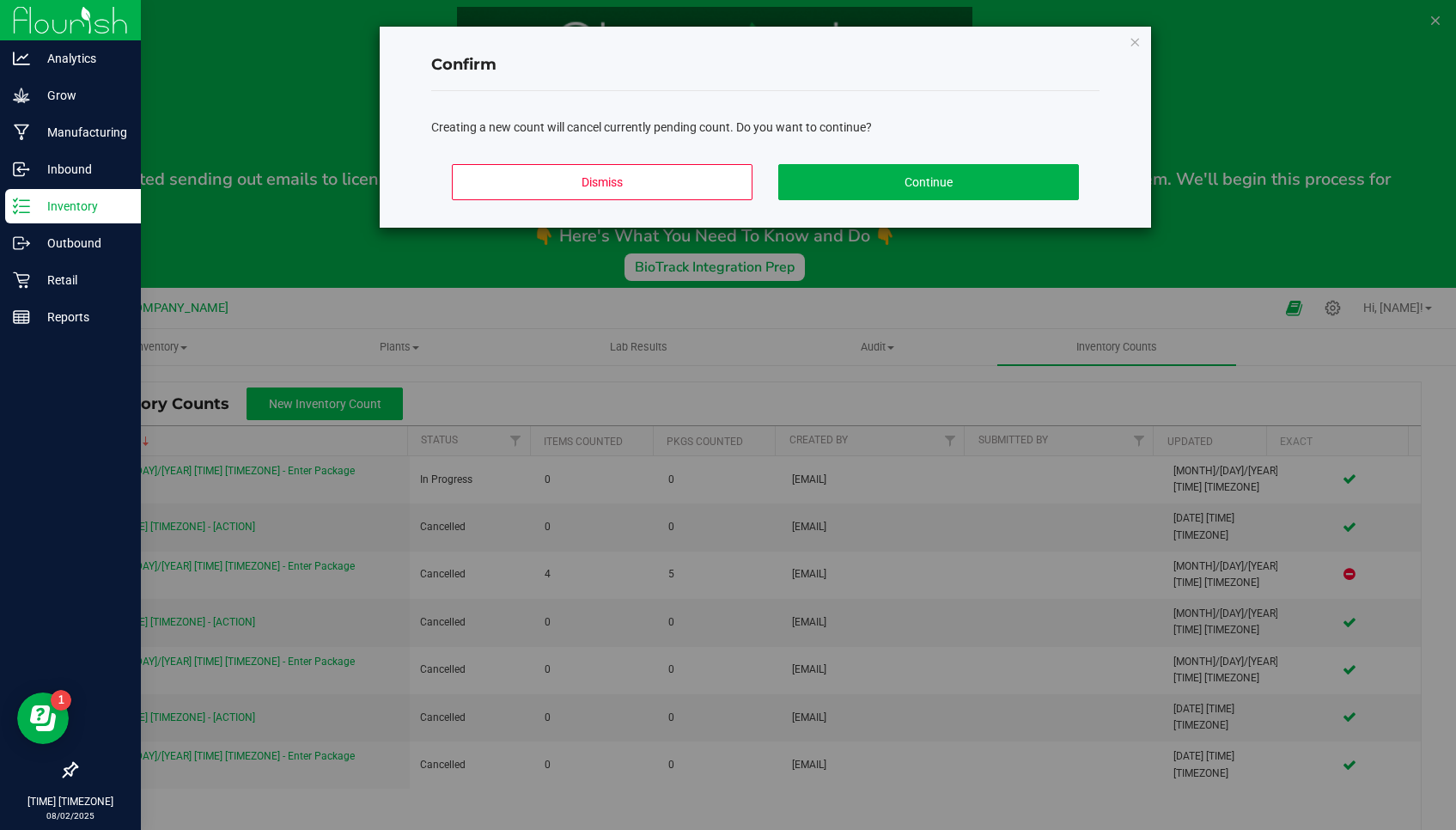 click on "Continue" at bounding box center [929, 182] 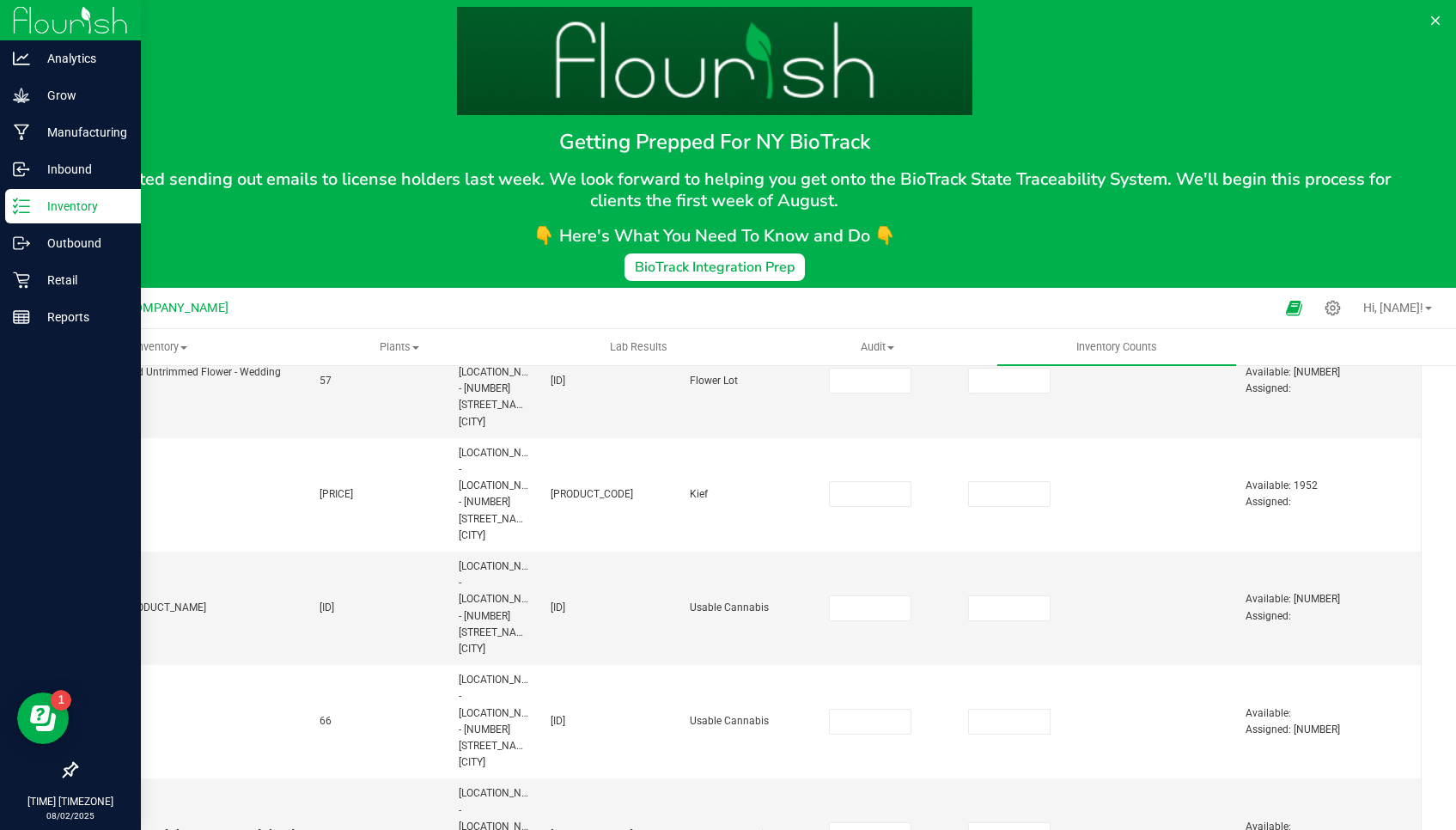 scroll, scrollTop: 1107, scrollLeft: 0, axis: vertical 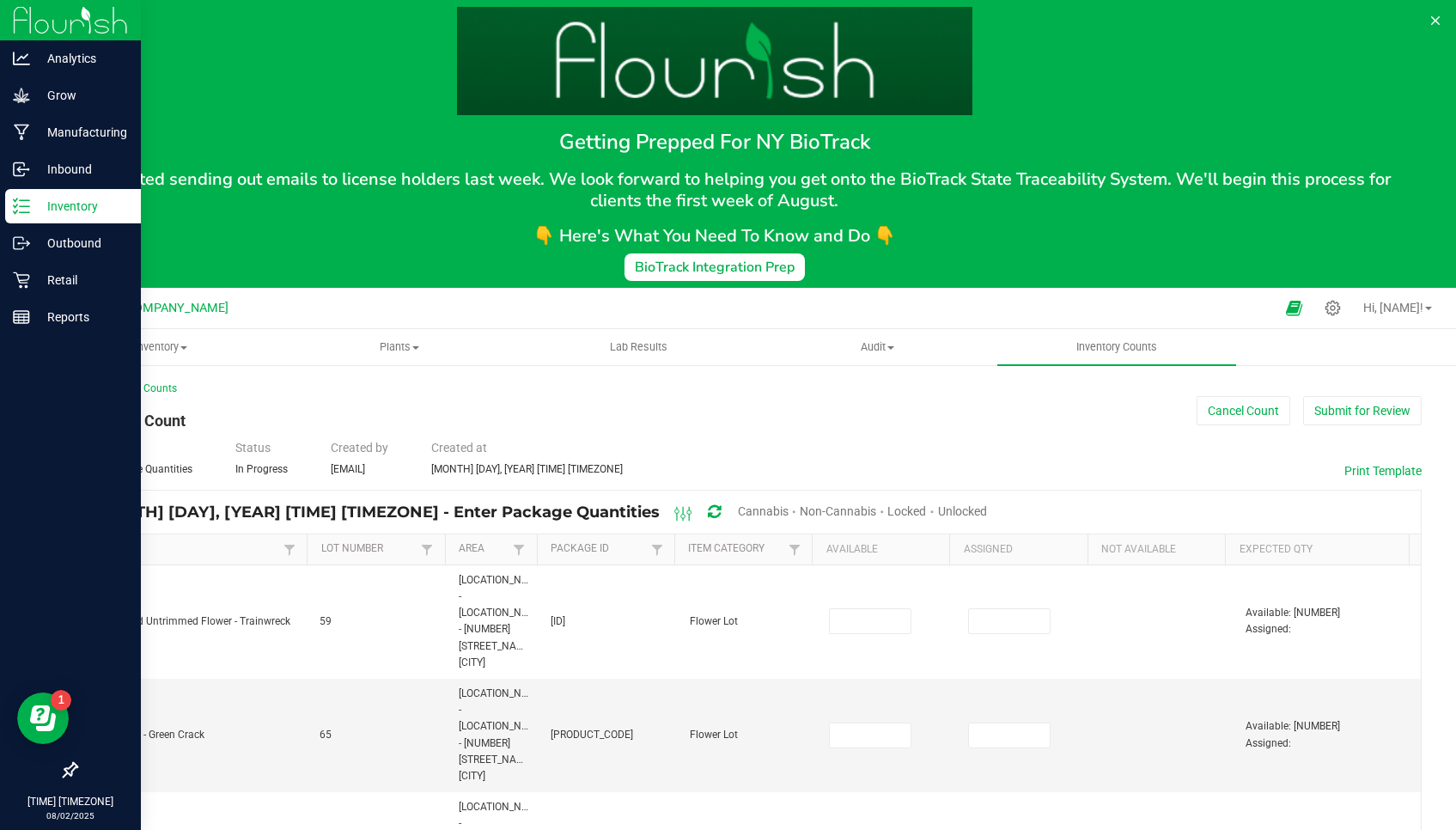 click on "Print Template" at bounding box center [1383, 471] 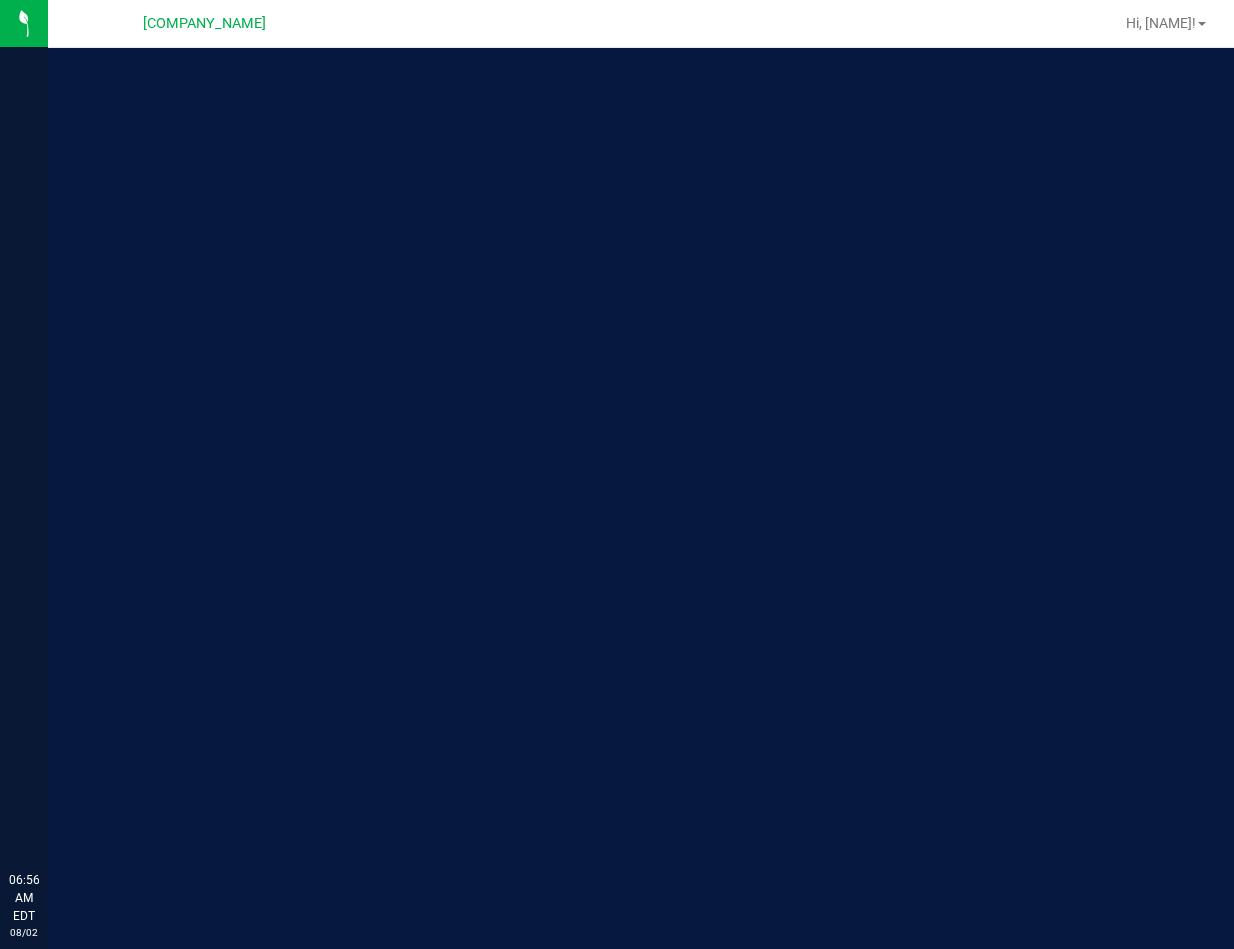 scroll, scrollTop: 0, scrollLeft: 0, axis: both 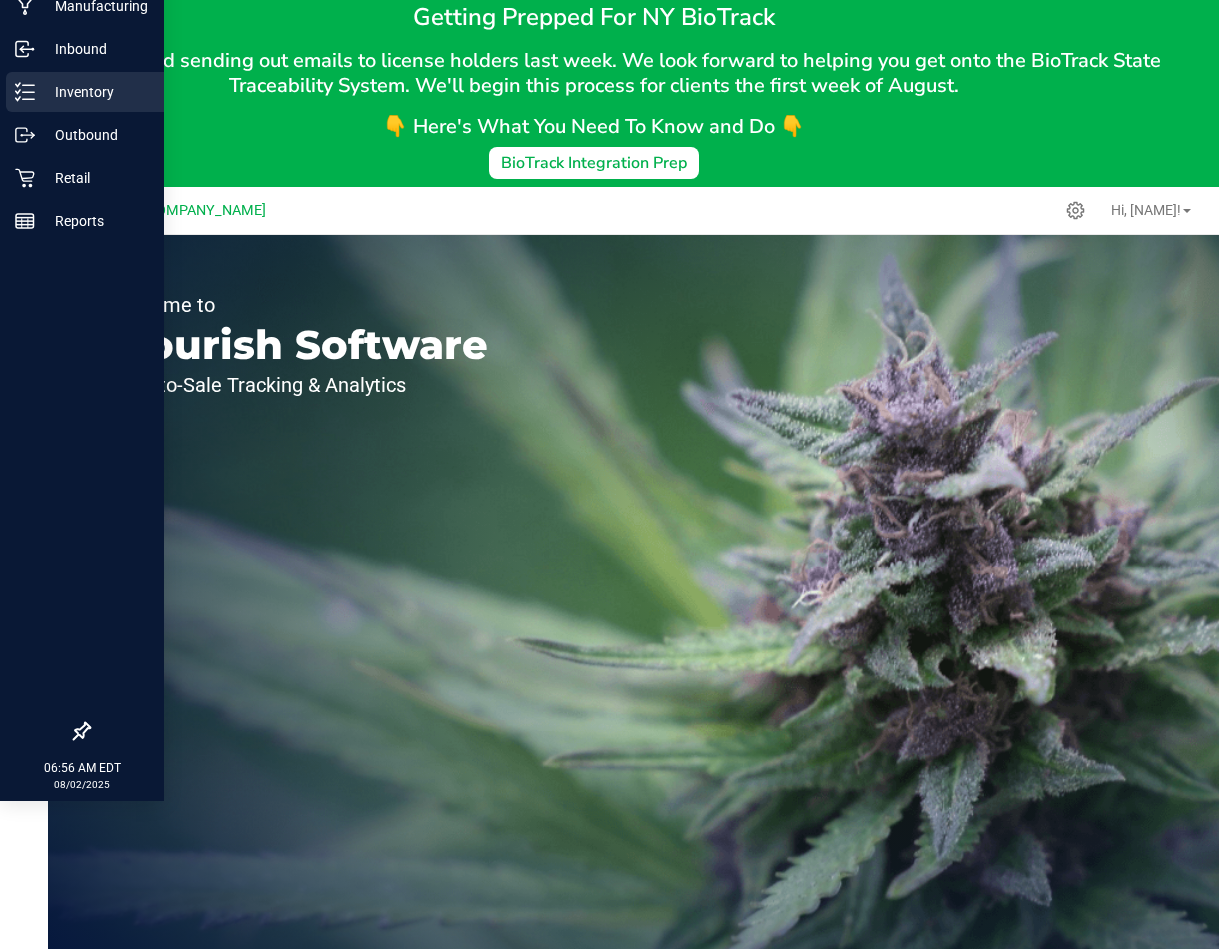 click on "Inventory" at bounding box center (95, 92) 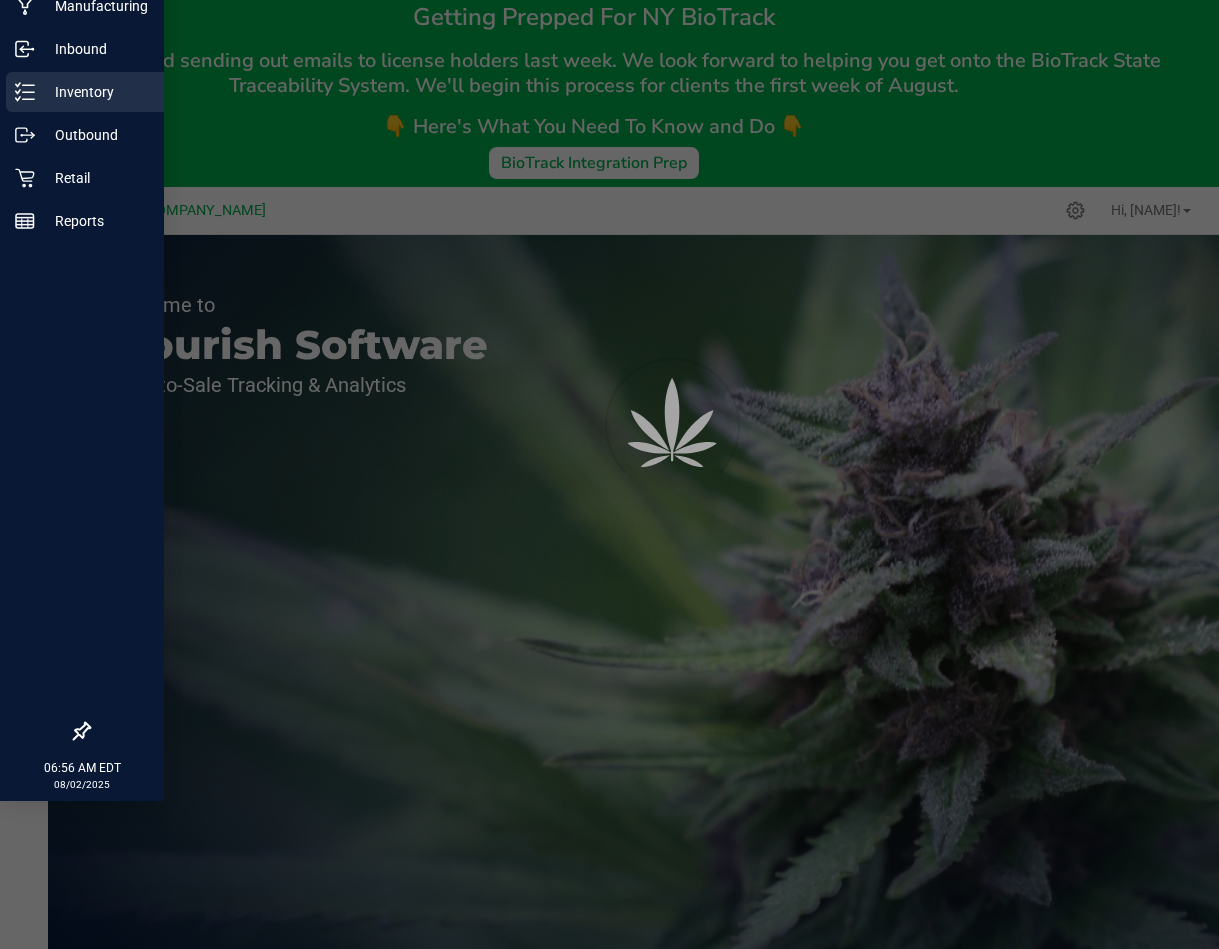 scroll, scrollTop: 0, scrollLeft: 0, axis: both 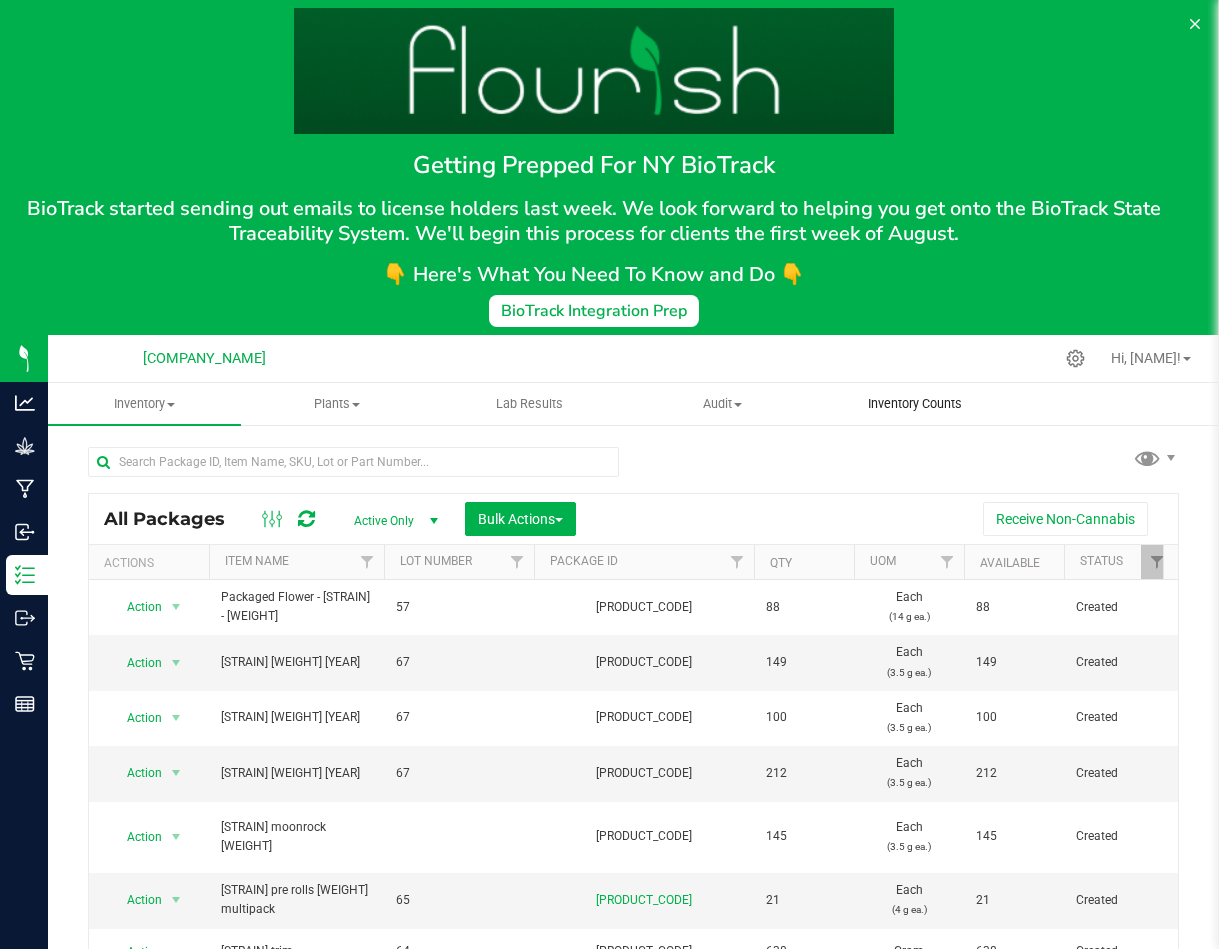 click on "Inventory Counts" at bounding box center [915, 404] 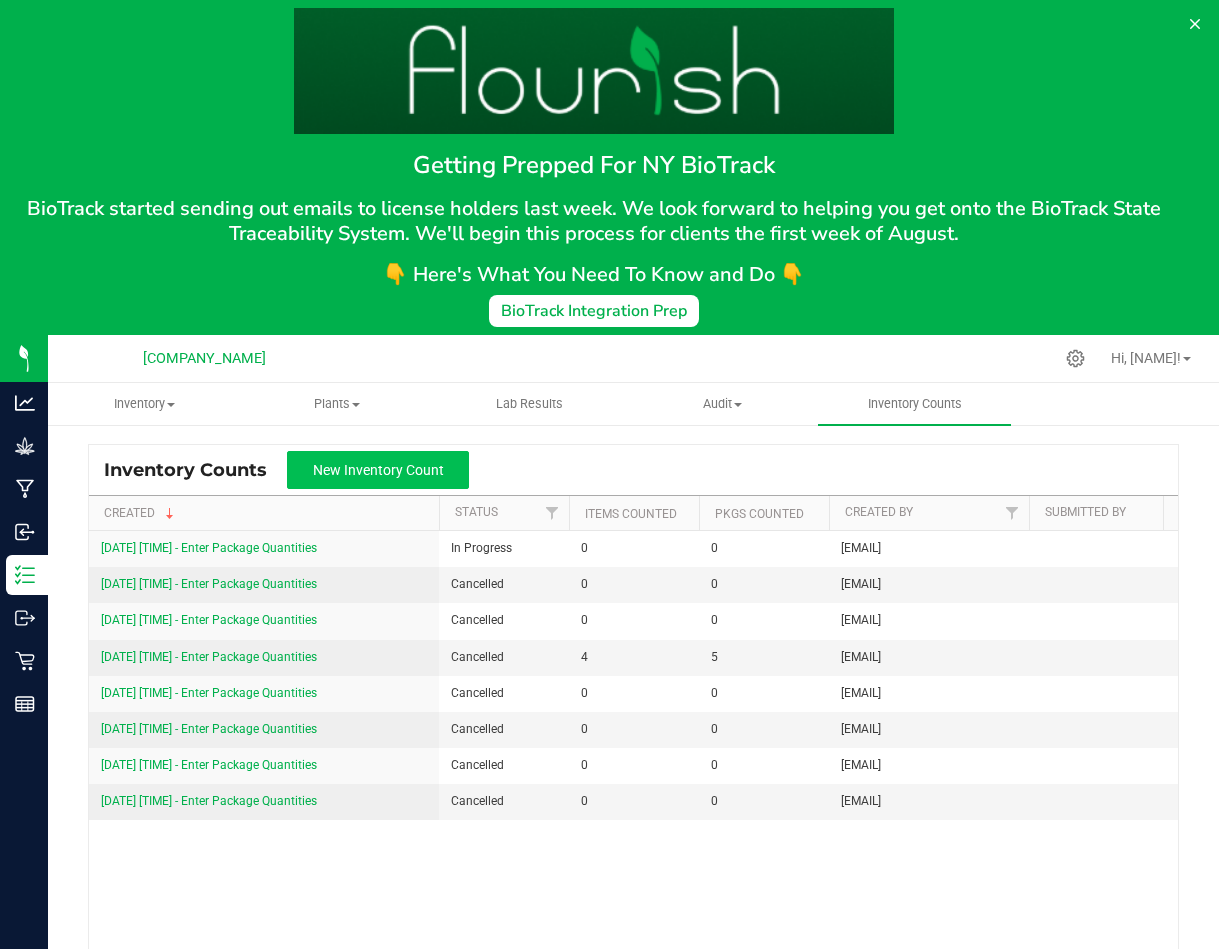 click on "New Inventory Count" at bounding box center [378, 470] 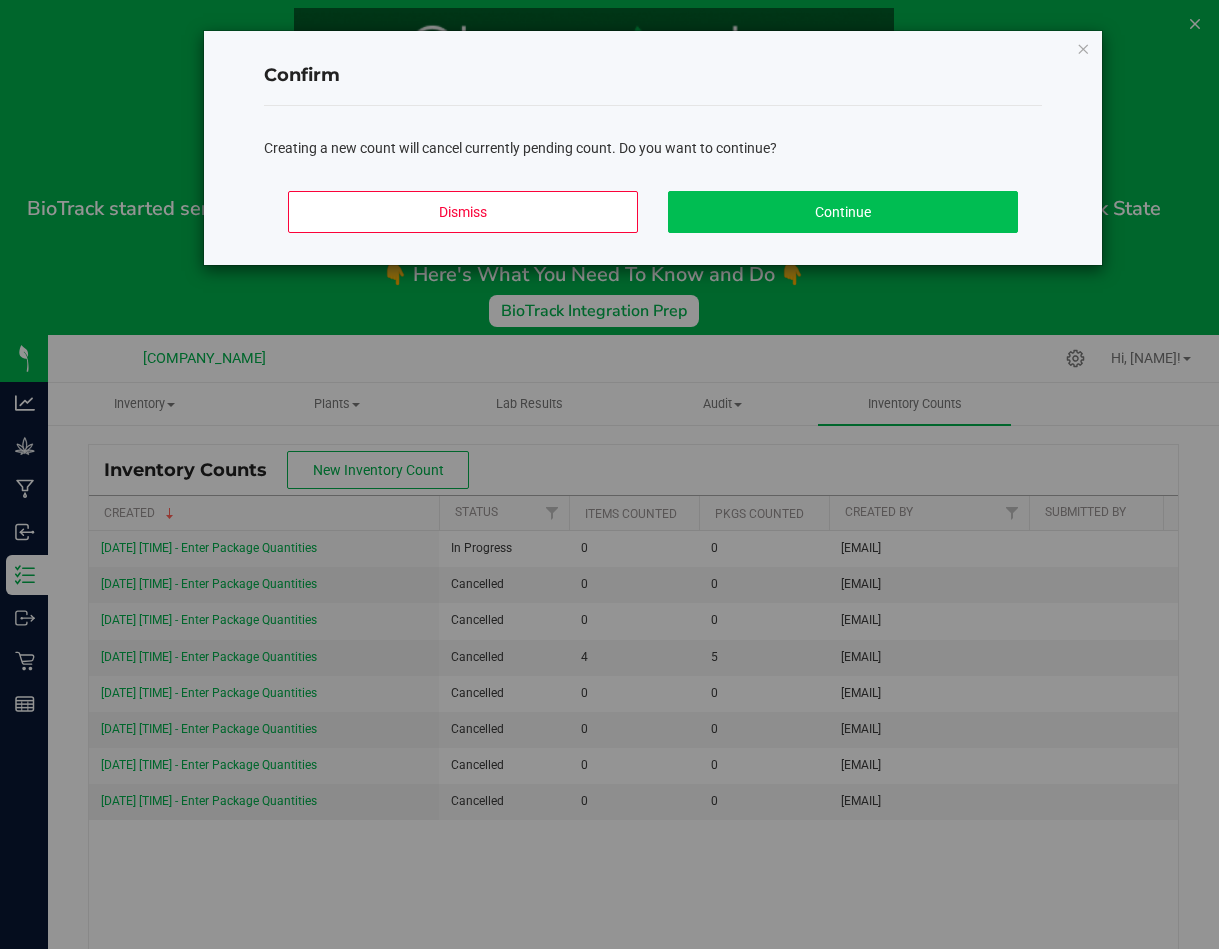 click on "Continue" at bounding box center [843, 212] 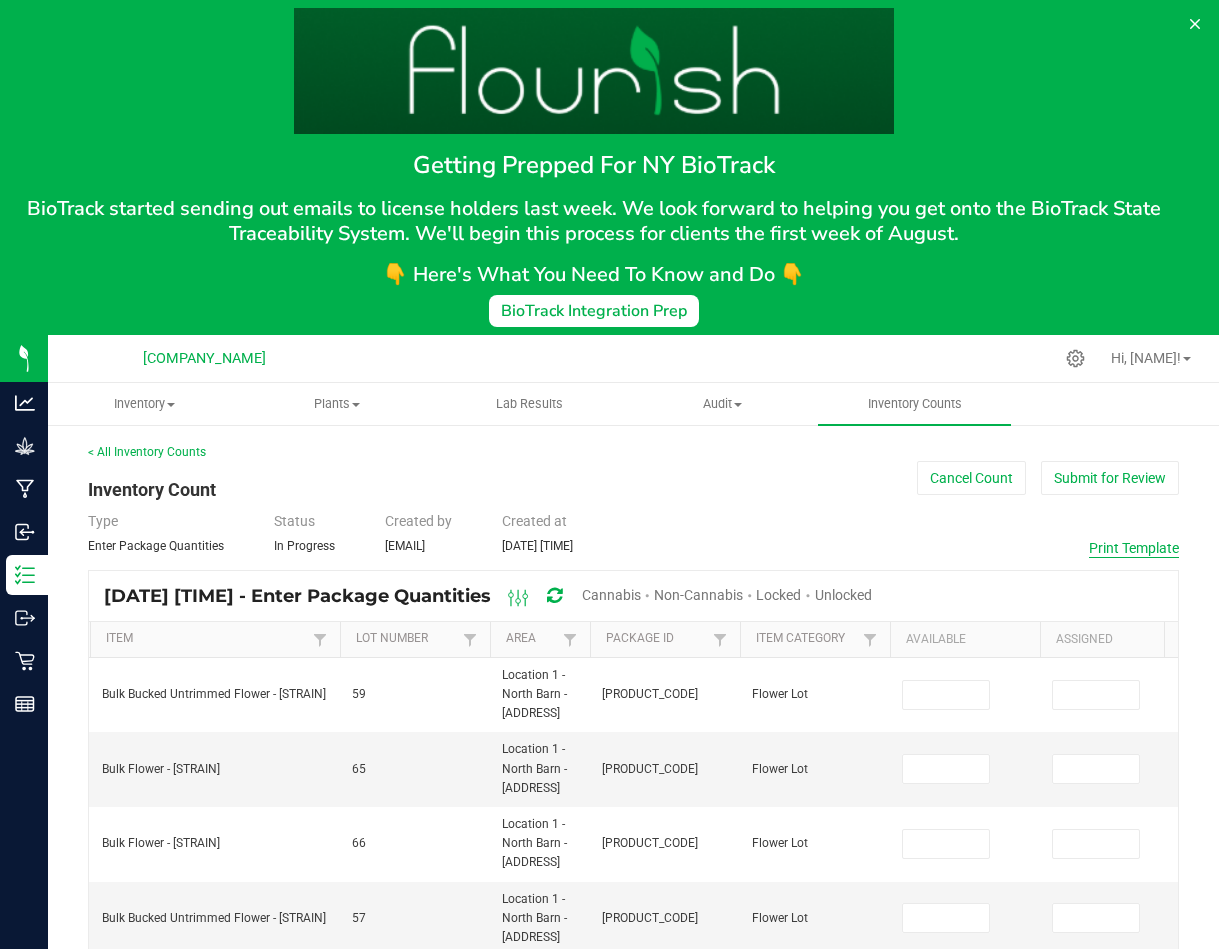 click on "Print Template" at bounding box center (1134, 548) 